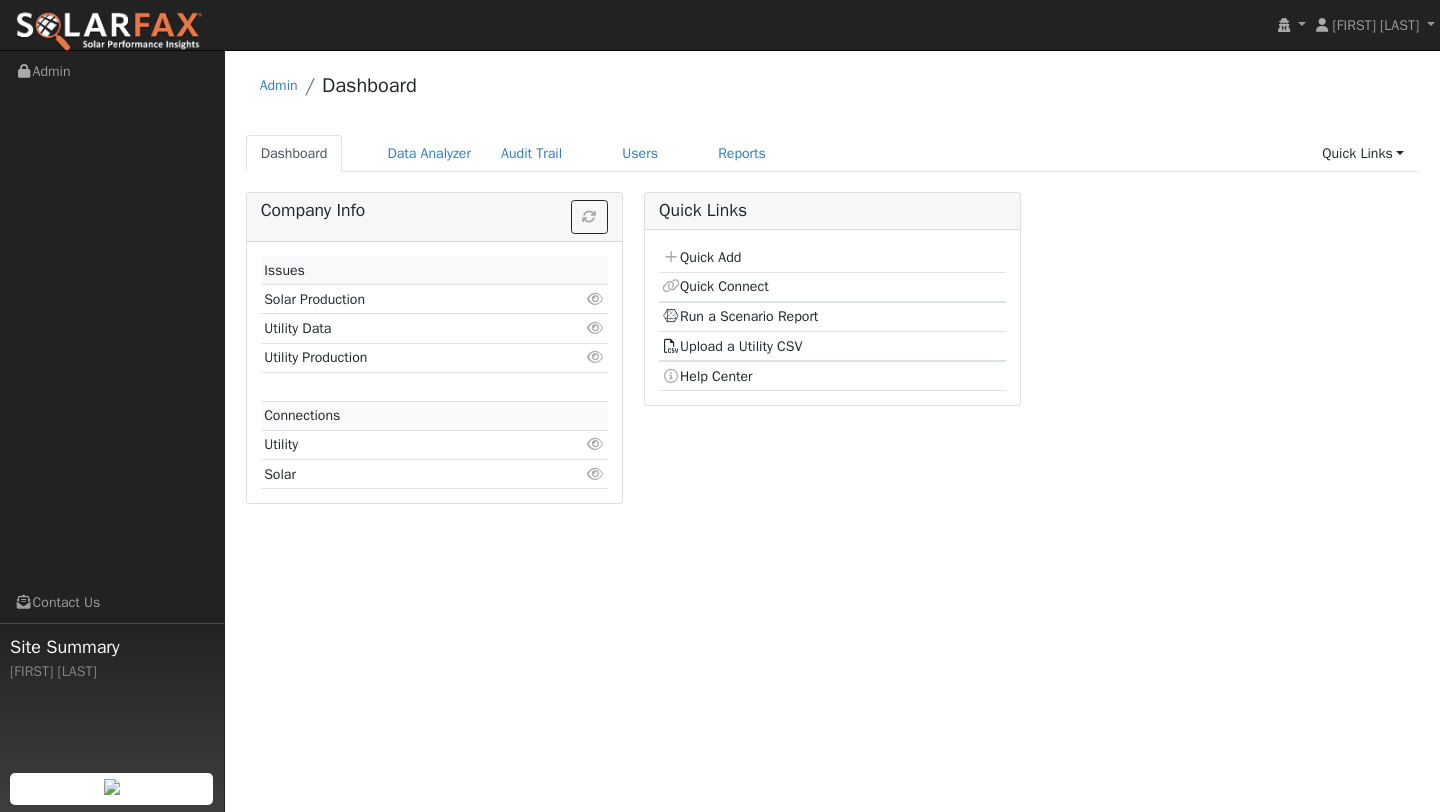 scroll, scrollTop: 0, scrollLeft: 0, axis: both 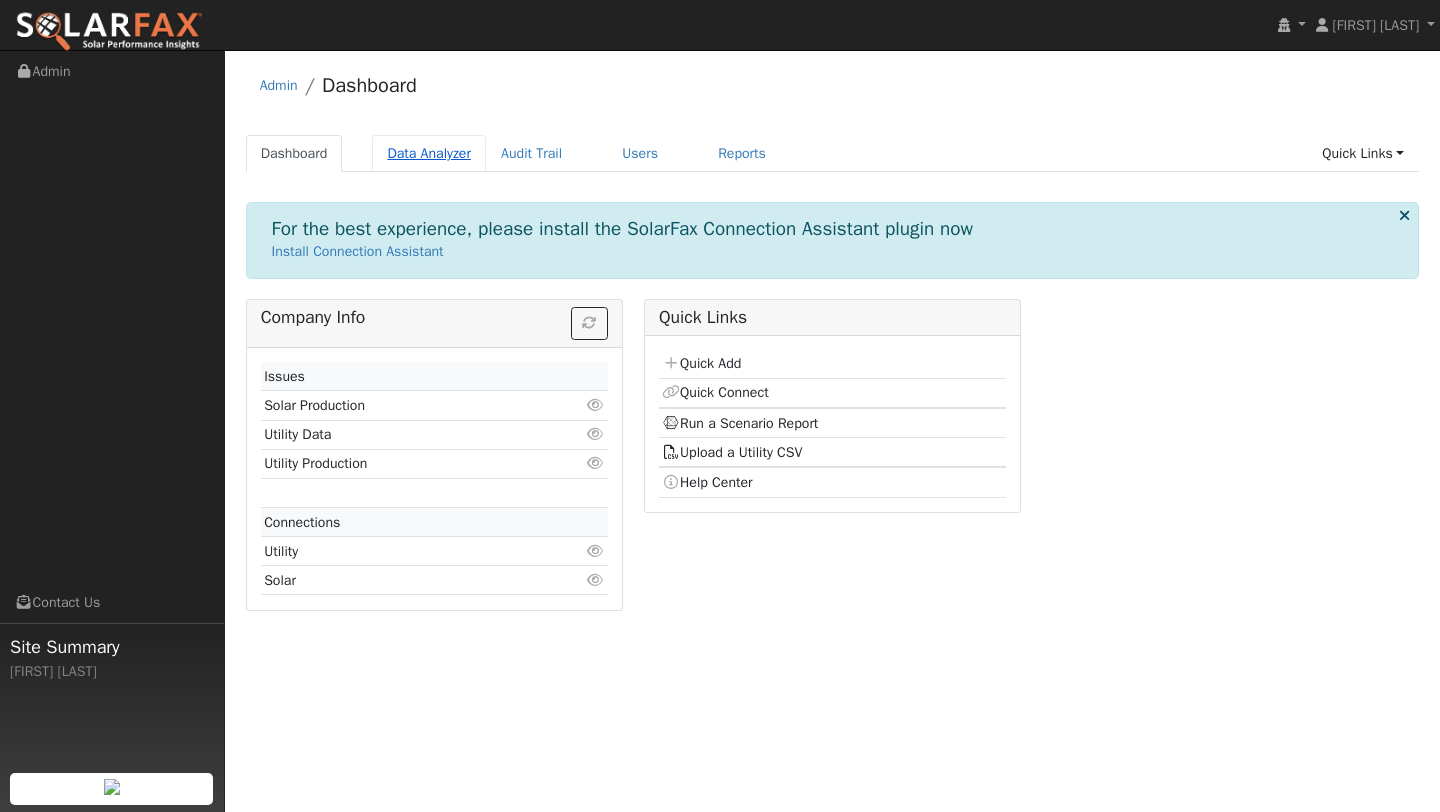 click on "Data Analyzer" at bounding box center (429, 153) 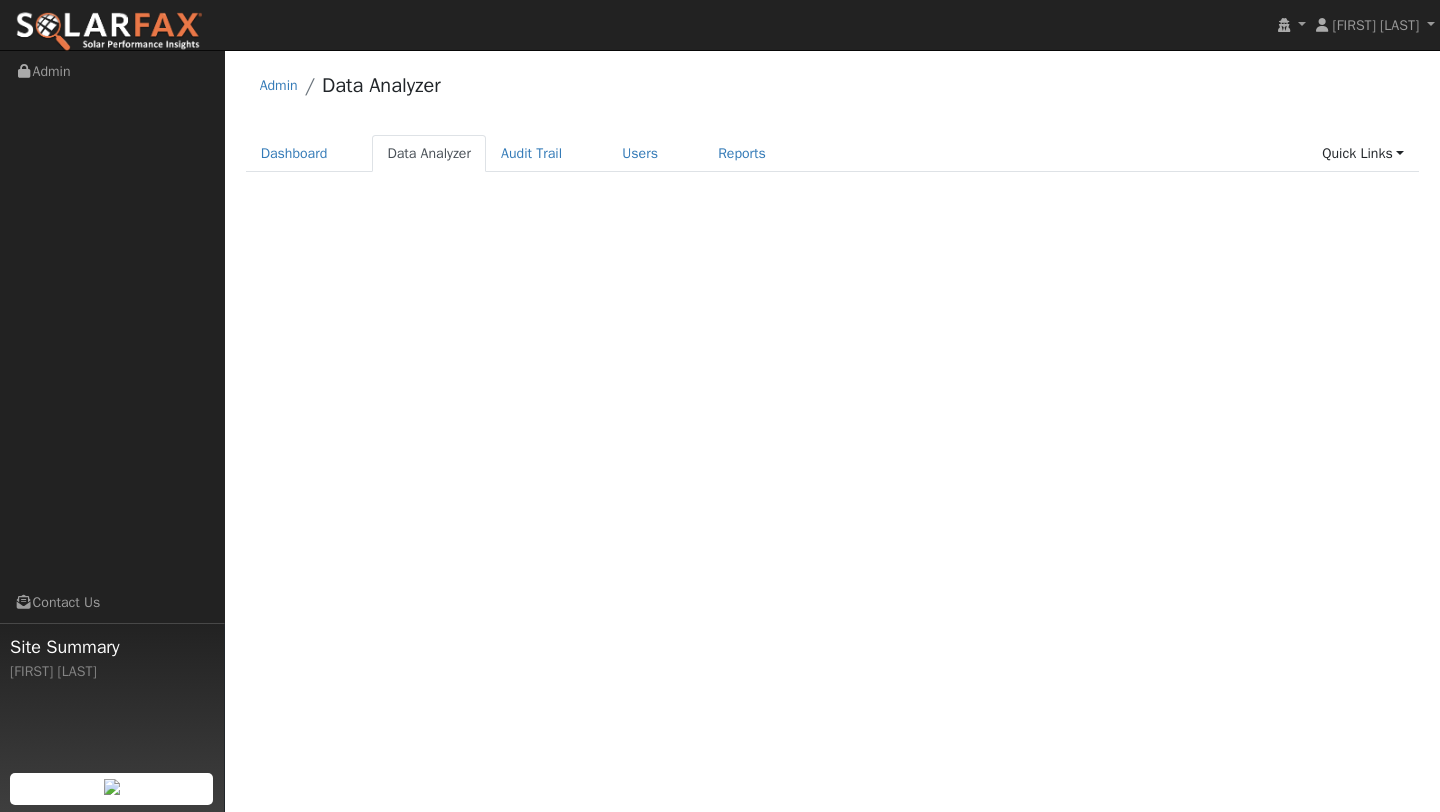 scroll, scrollTop: 0, scrollLeft: 0, axis: both 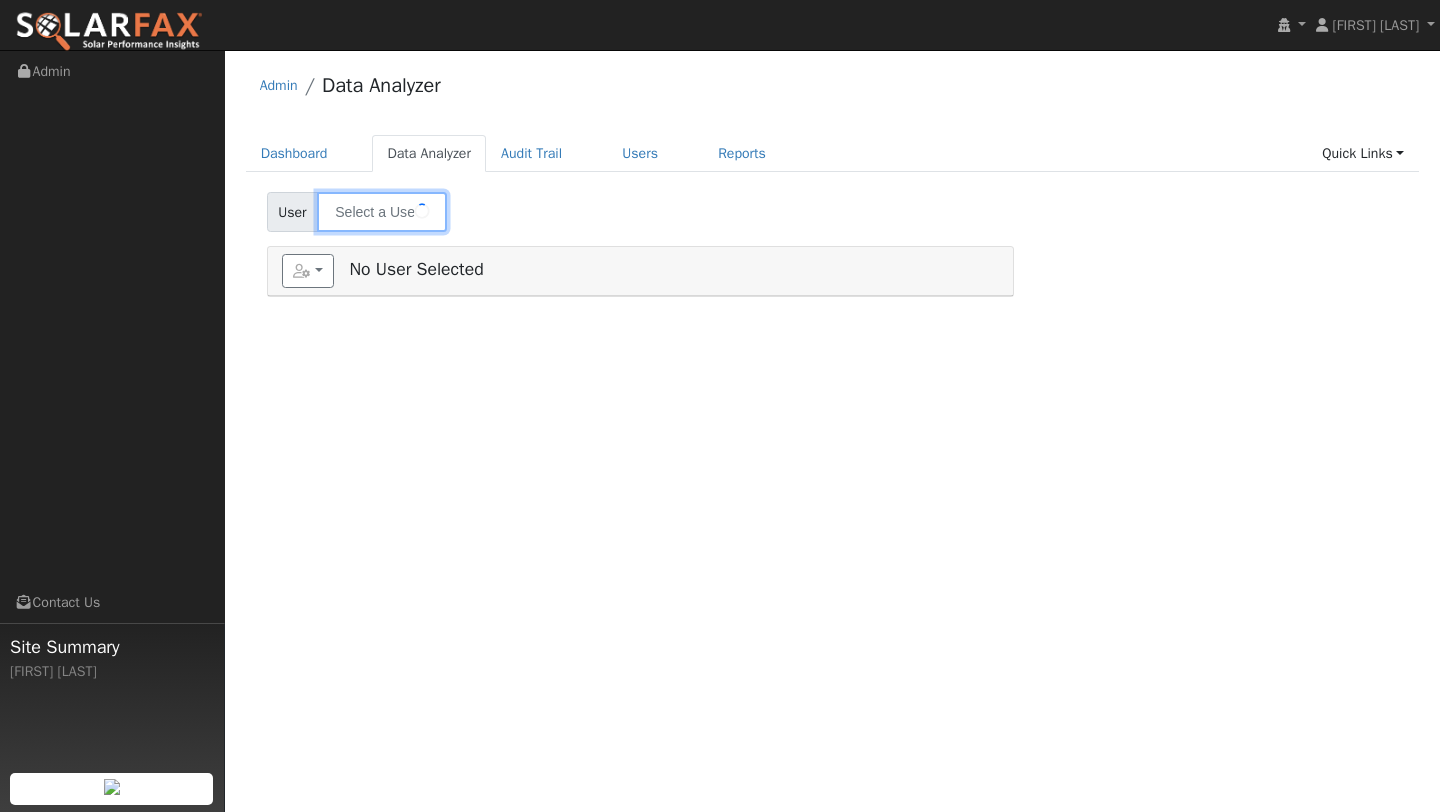 type on "[FIRST] [LAST]" 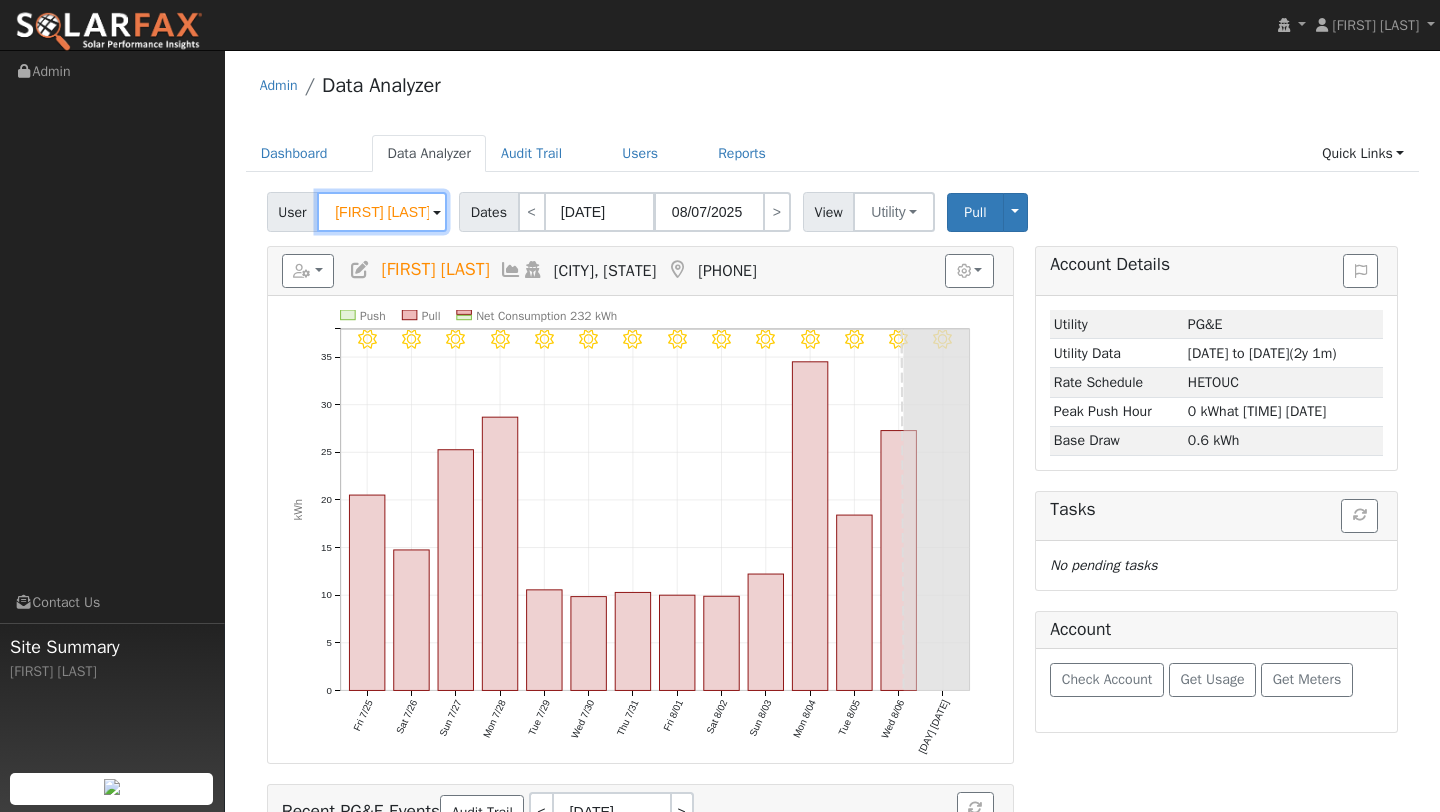 click on "[FIRST] [LAST]" at bounding box center [382, 212] 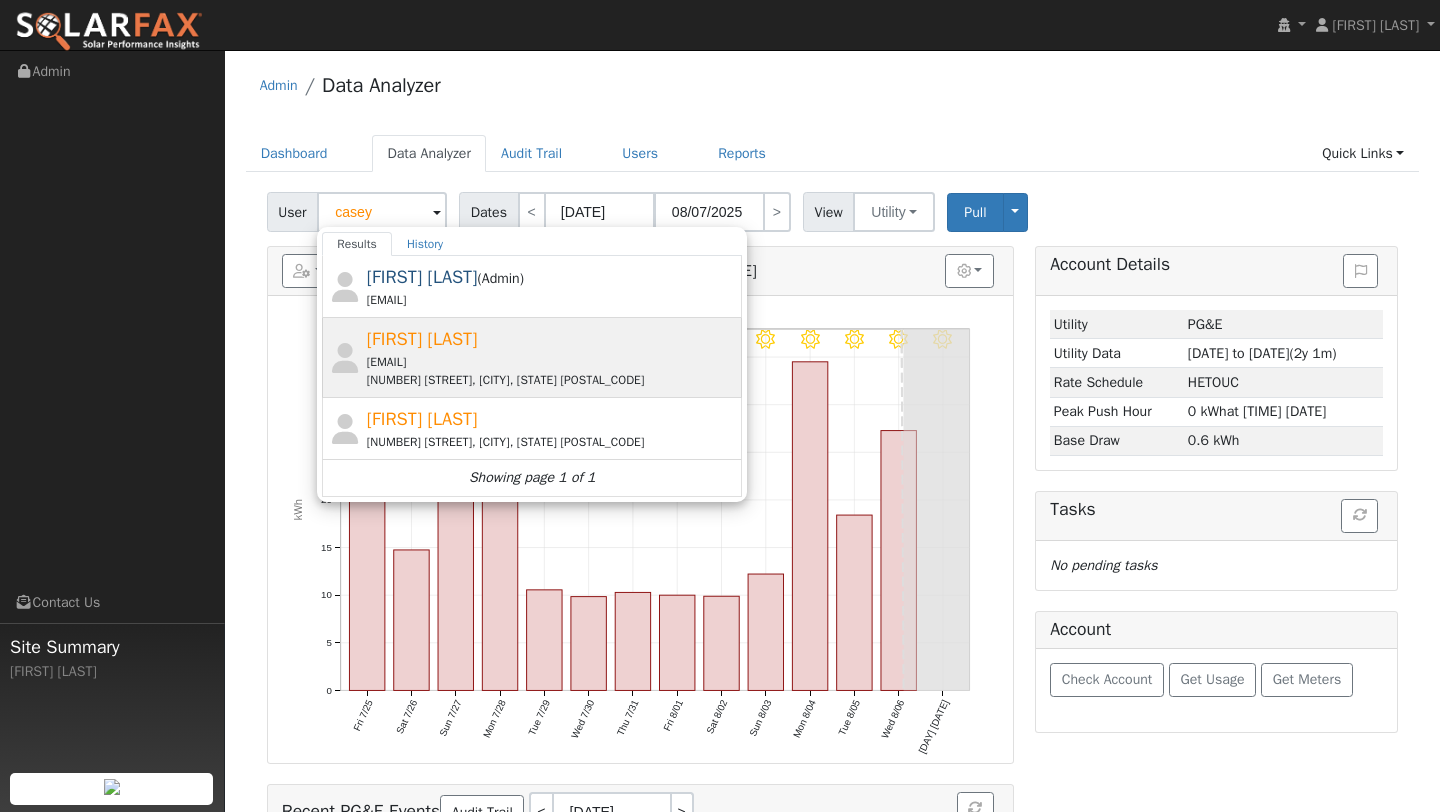 click on "[EMAIL]" at bounding box center (552, 362) 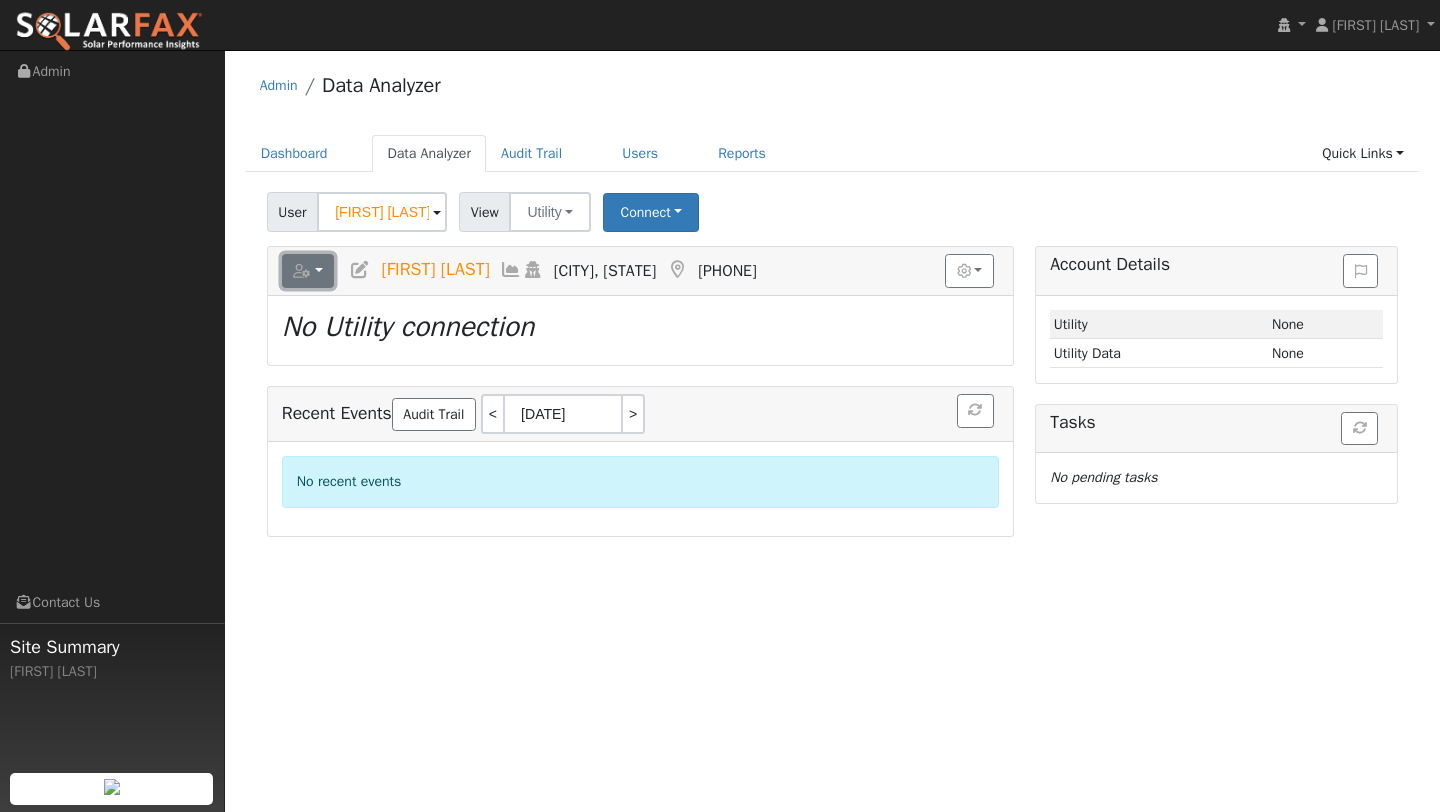 click at bounding box center (302, 271) 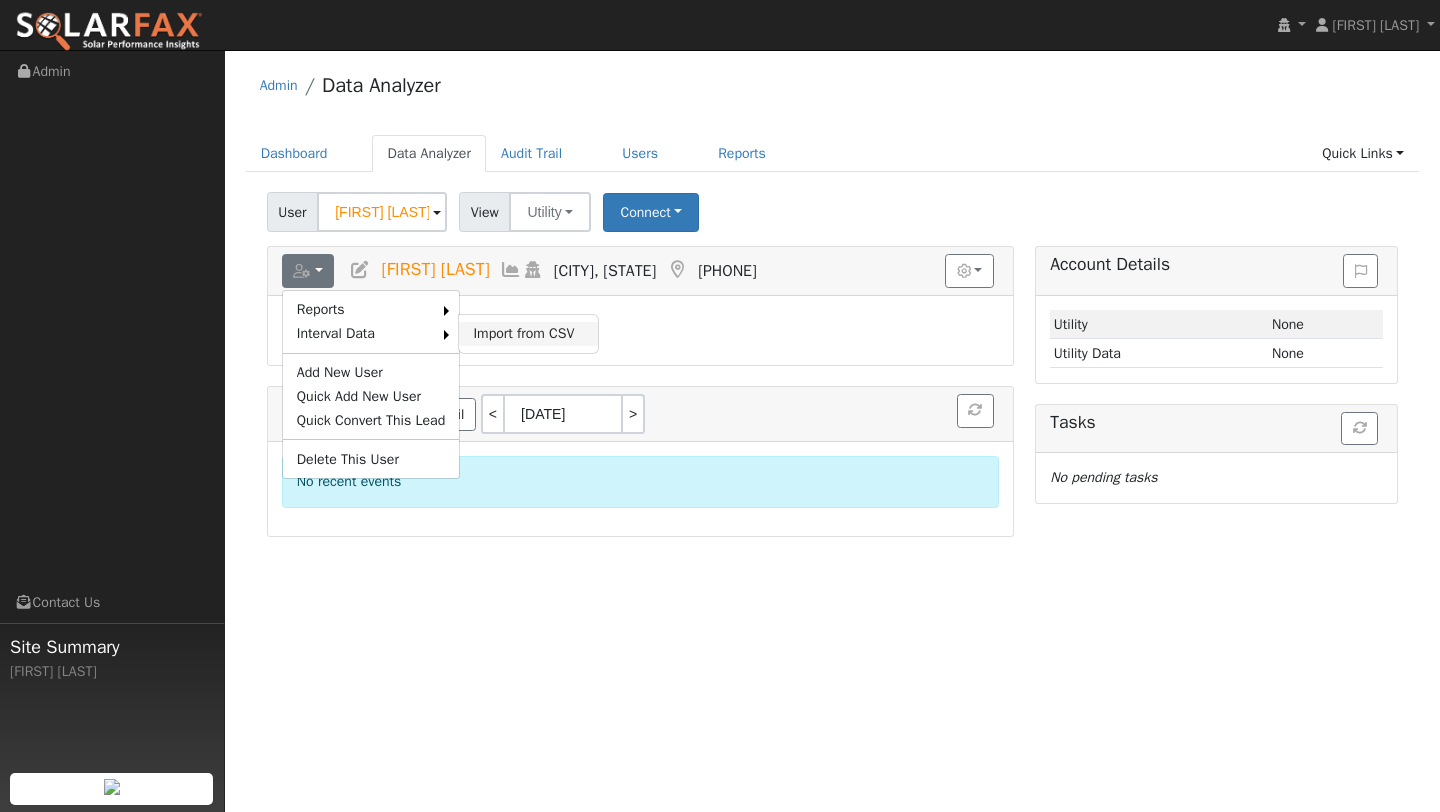 click on "Import from CSV" at bounding box center (528, 334) 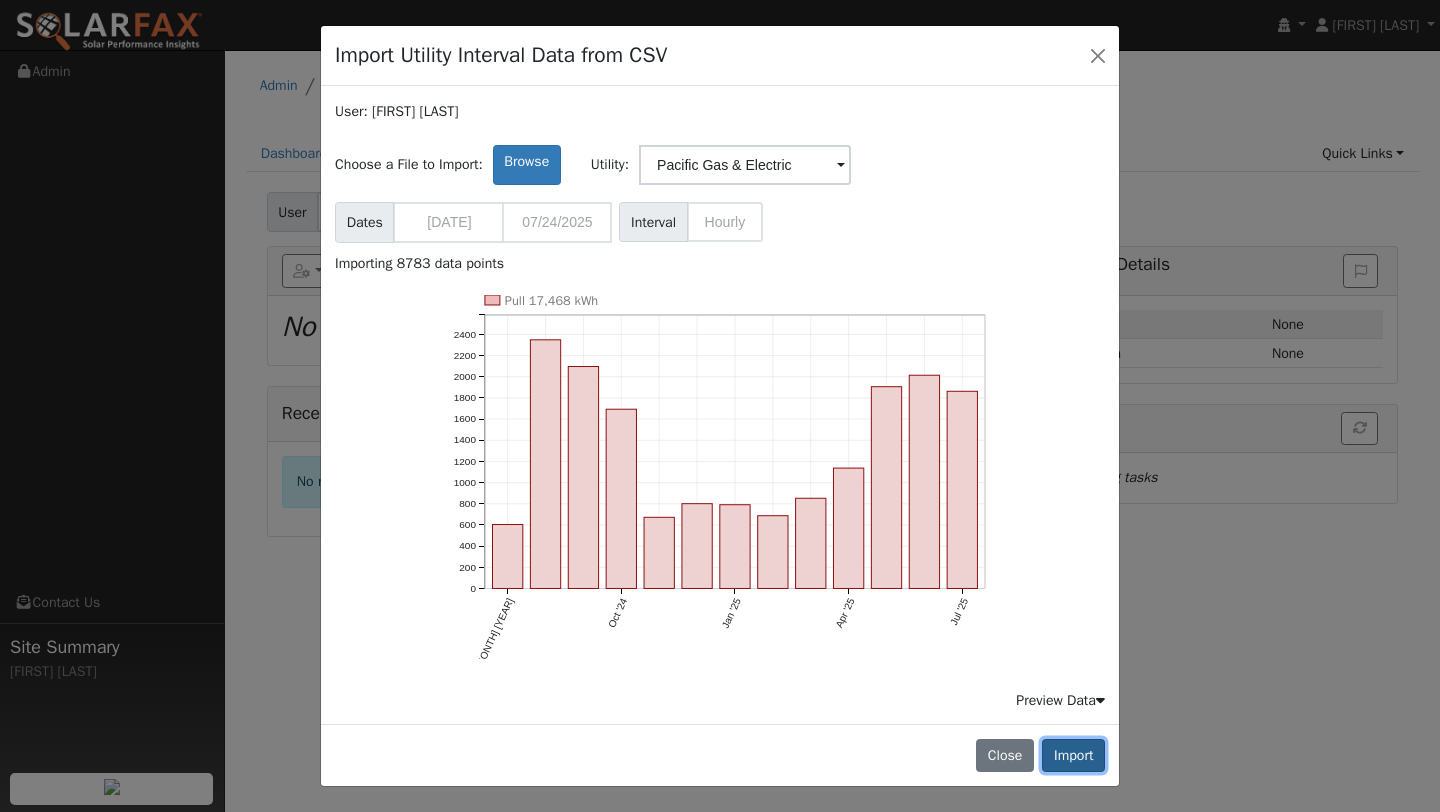 click on "Import" at bounding box center (1073, 756) 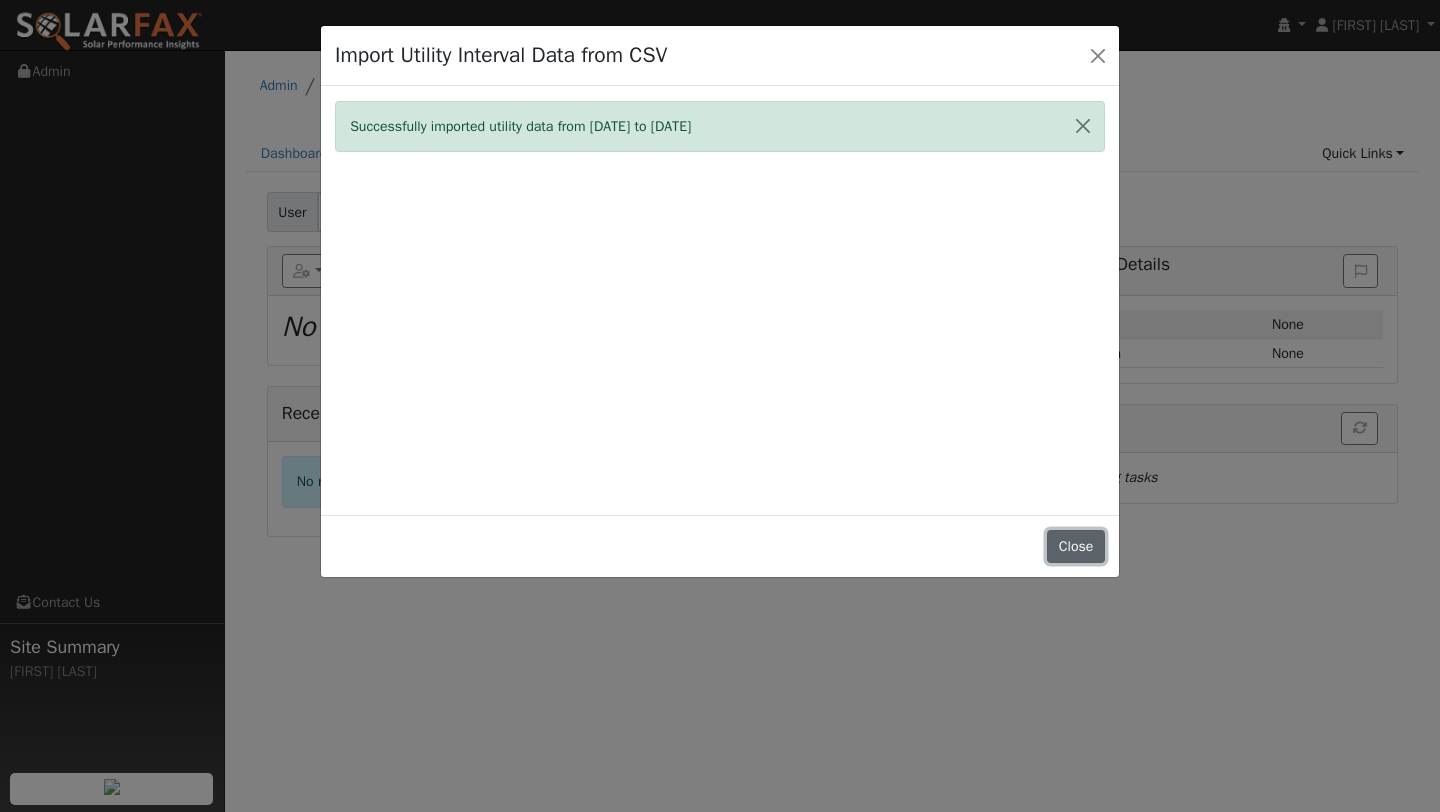 click on "Close" at bounding box center (1076, 547) 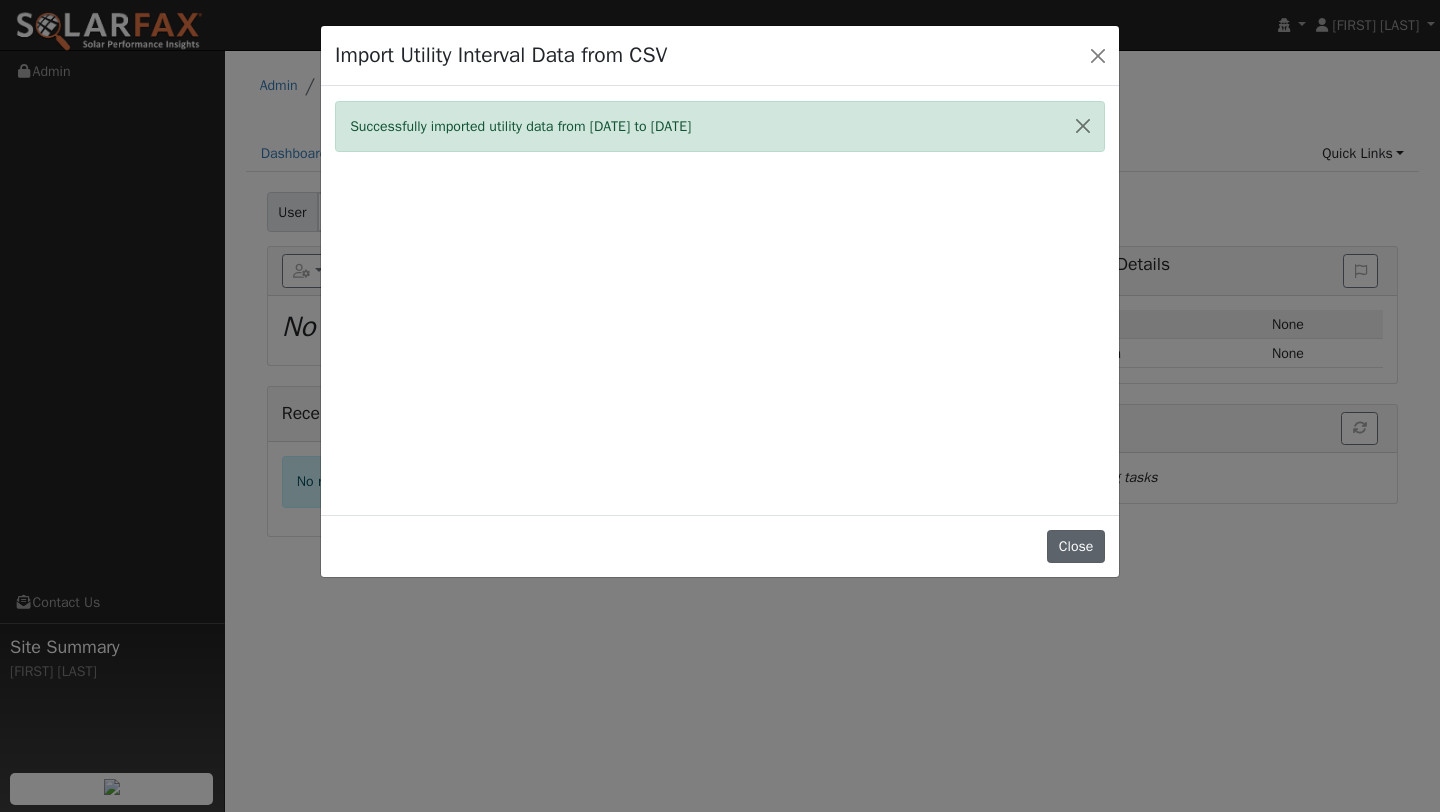type on "[DATE]" 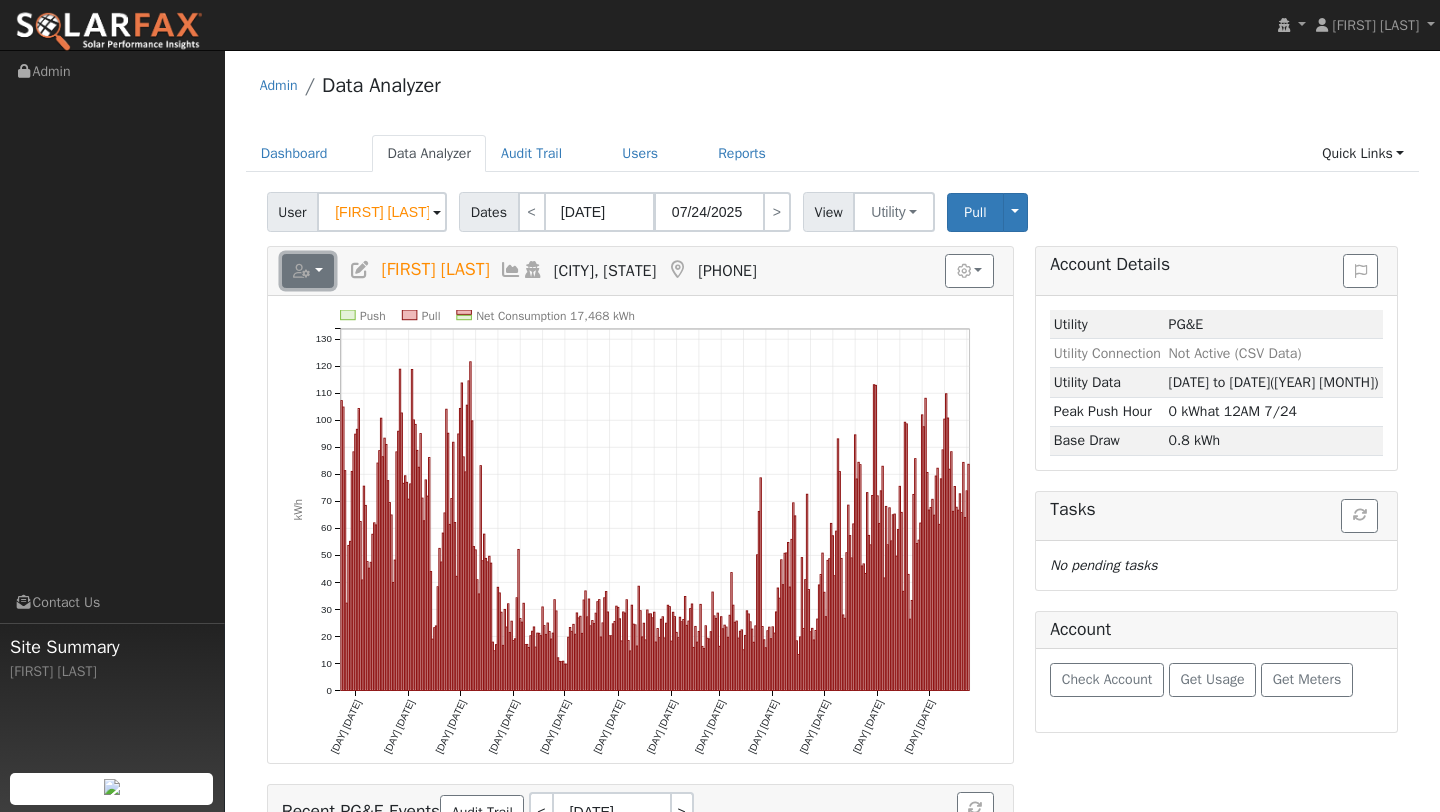 click at bounding box center [308, 271] 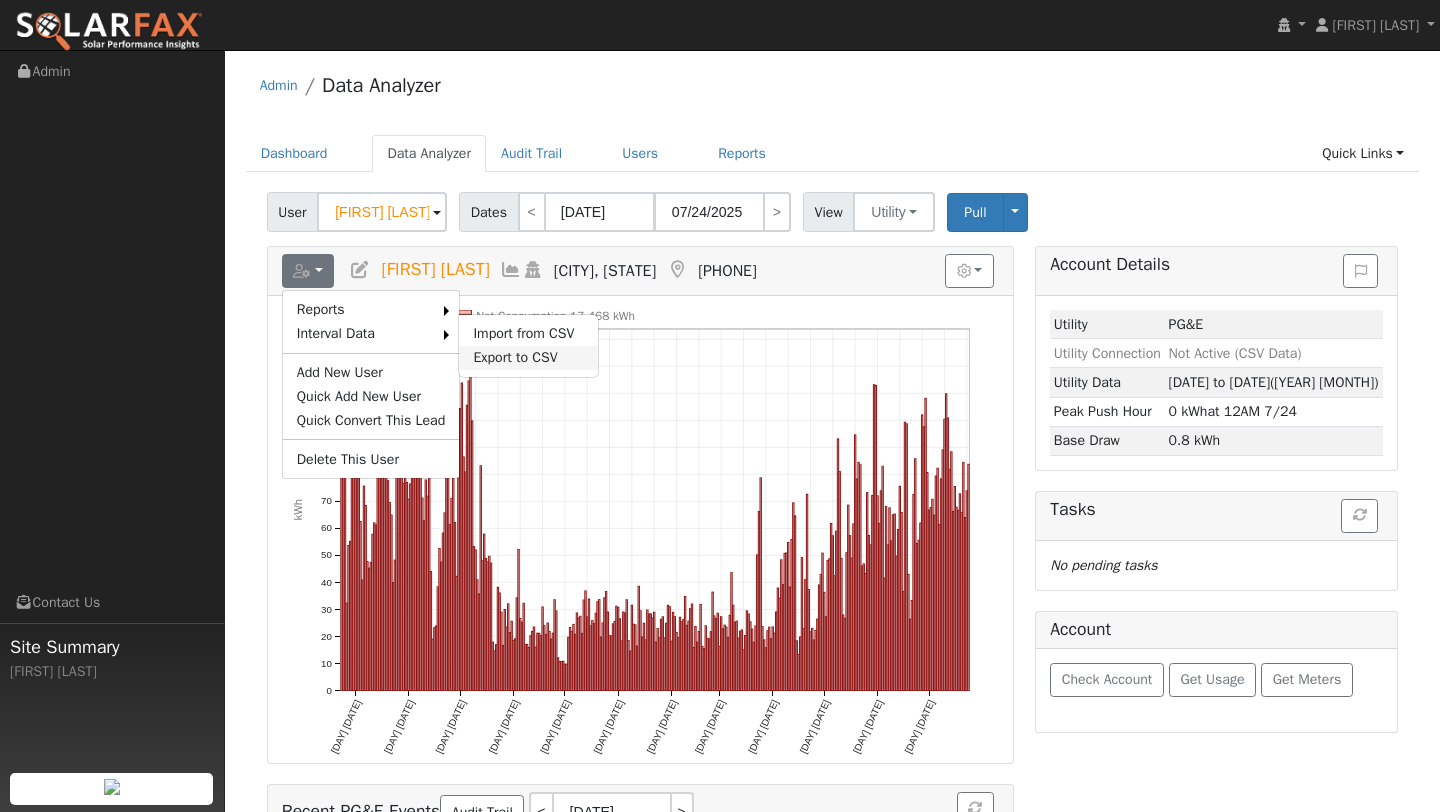 click on "Export to CSV" at bounding box center [528, 358] 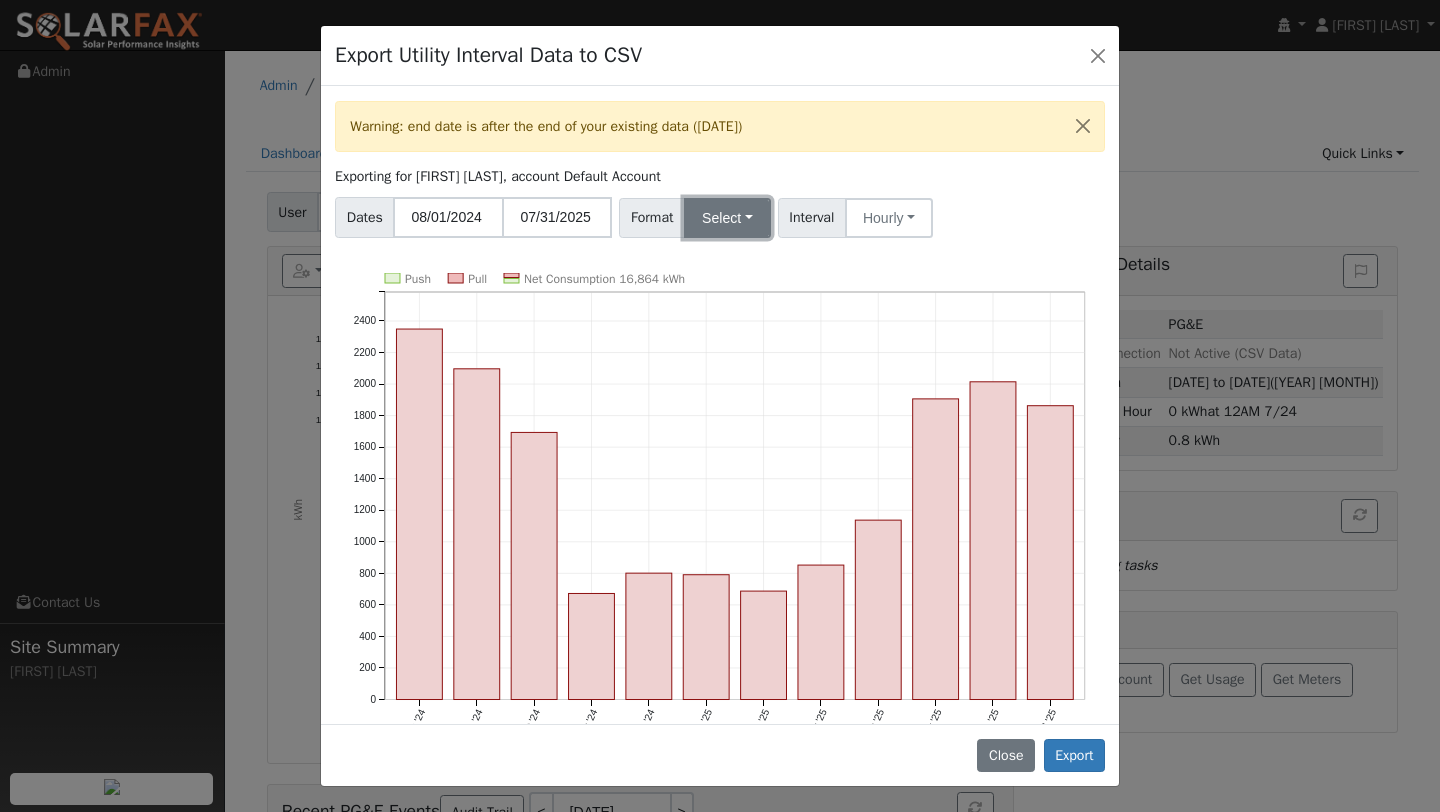 click on "Select" at bounding box center [727, 218] 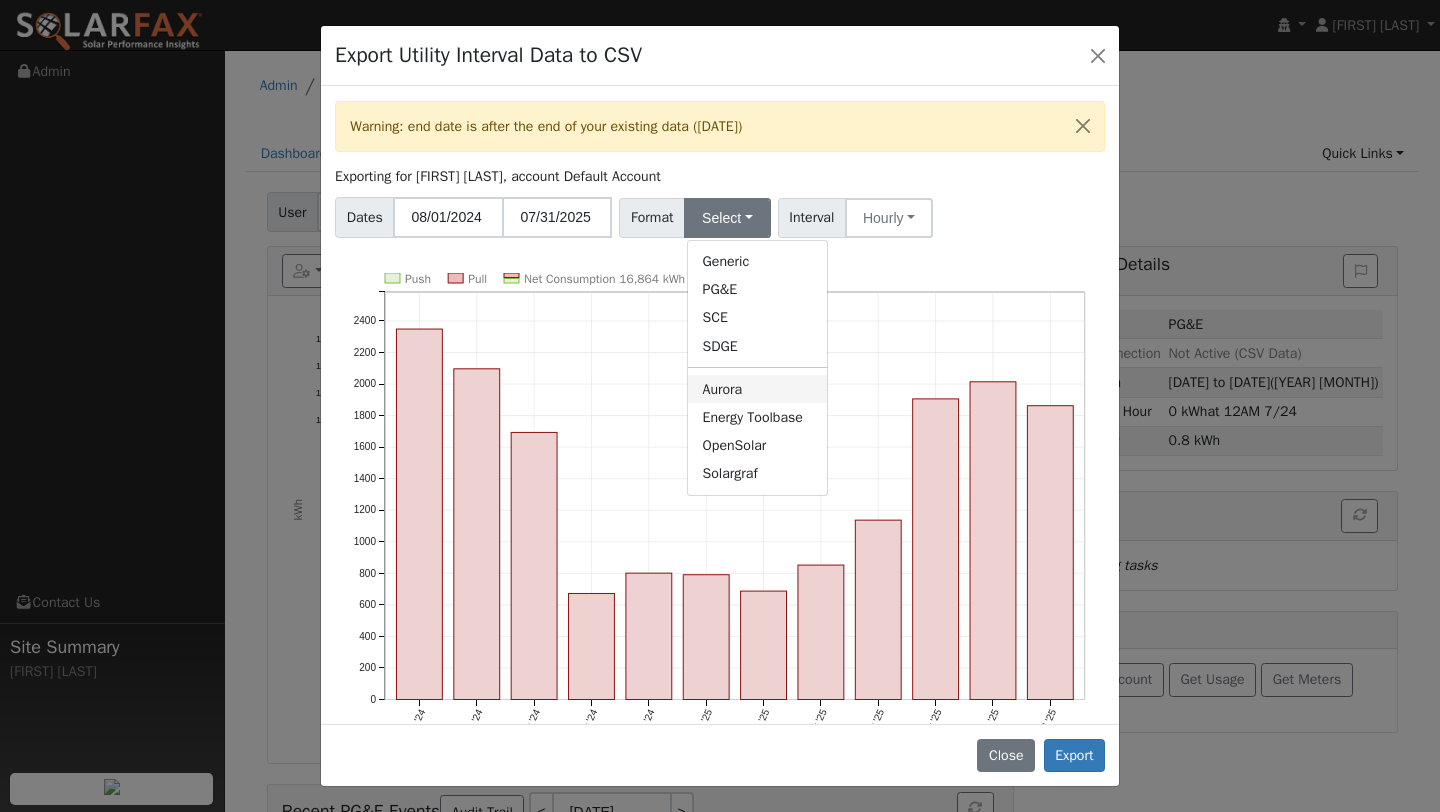 click on "Aurora" at bounding box center (757, 389) 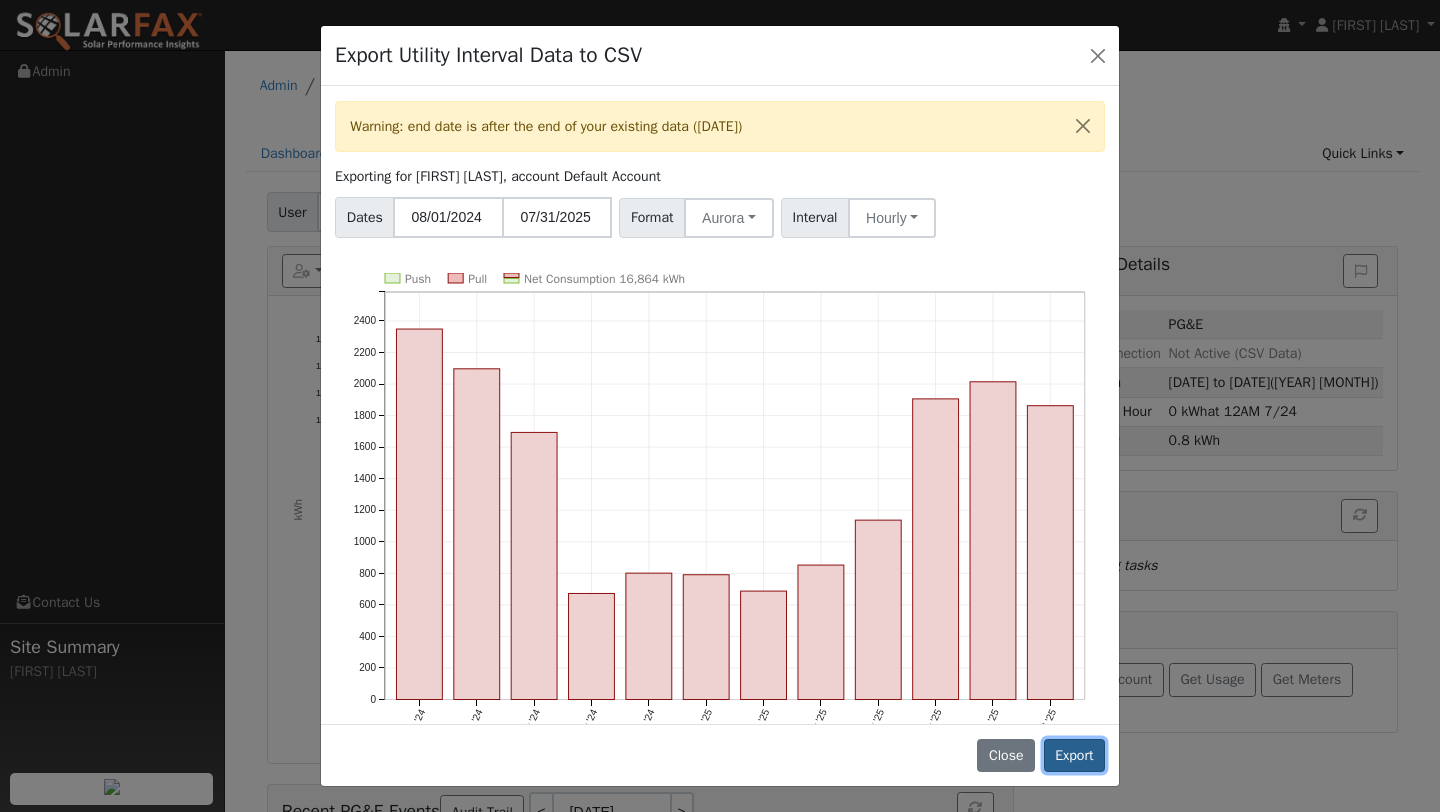 click on "Export" at bounding box center [1074, 756] 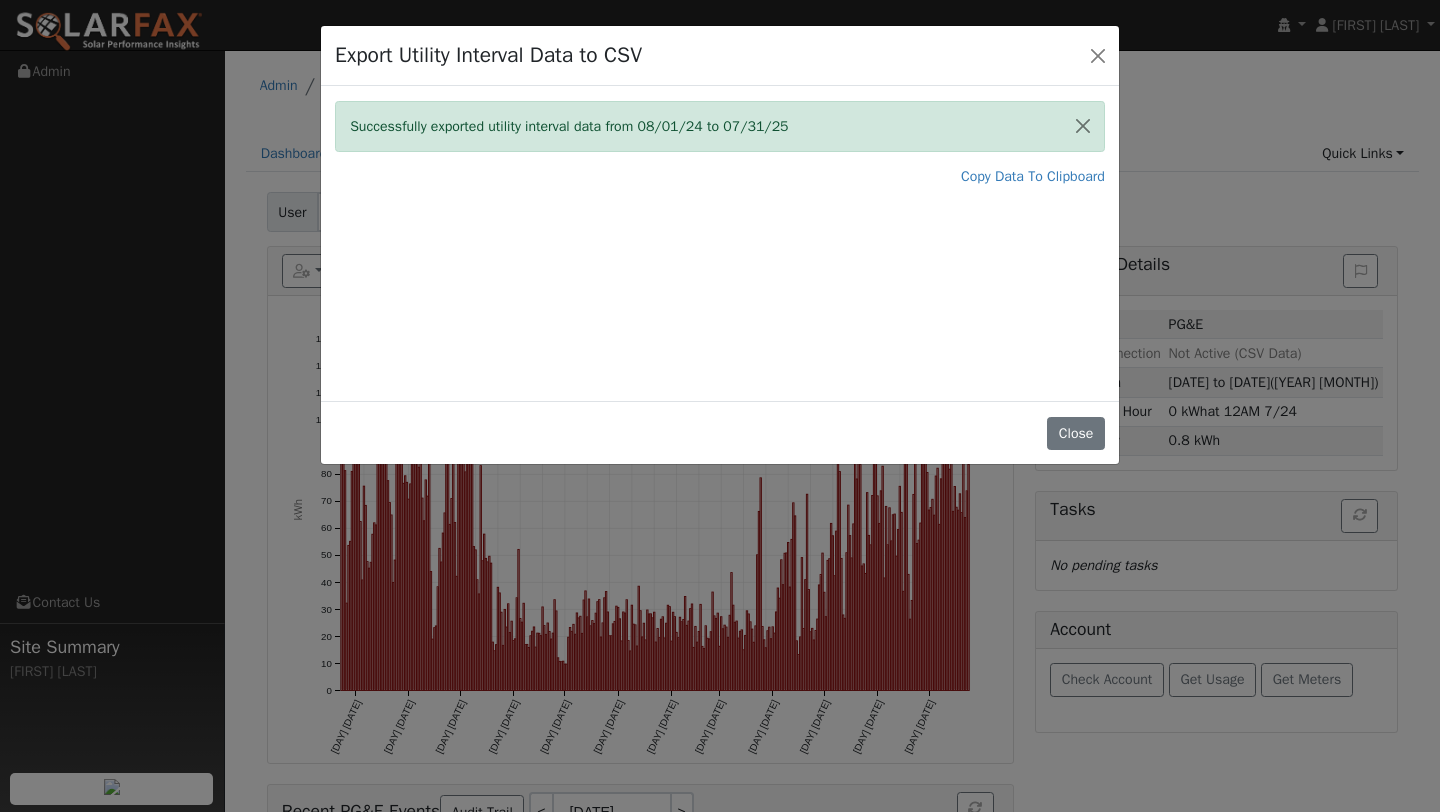 click on "Successfully exported utility interval data from [DATE] to [DATE] Copy Data To Clipboard Push Pull Net Consumption 16,864 kWh Aug [YEAR] Sep [YEAR] Oct [YEAR] Nov [YEAR] Dec [YEAR] Jan [YEAR] Feb [YEAR] Mar [YEAR] Apr [YEAR] May [YEAR] Jun [YEAR] Jul [YEAR] 0 200 400 600 800 1000 1200 1400 1600 1800 2000 2200 2400 onclick="" onclick="" onclick="" onclick="" onclick="" onclick="" onclick="" onclick="" onclick="" onclick="" onclick="" onclick="" onclick="" onclick="" onclick="" onclick="" onclick="" onclick="" onclick="" onclick="" onclick="" onclick="" onclick="" onclick=""" at bounding box center (720, 243) 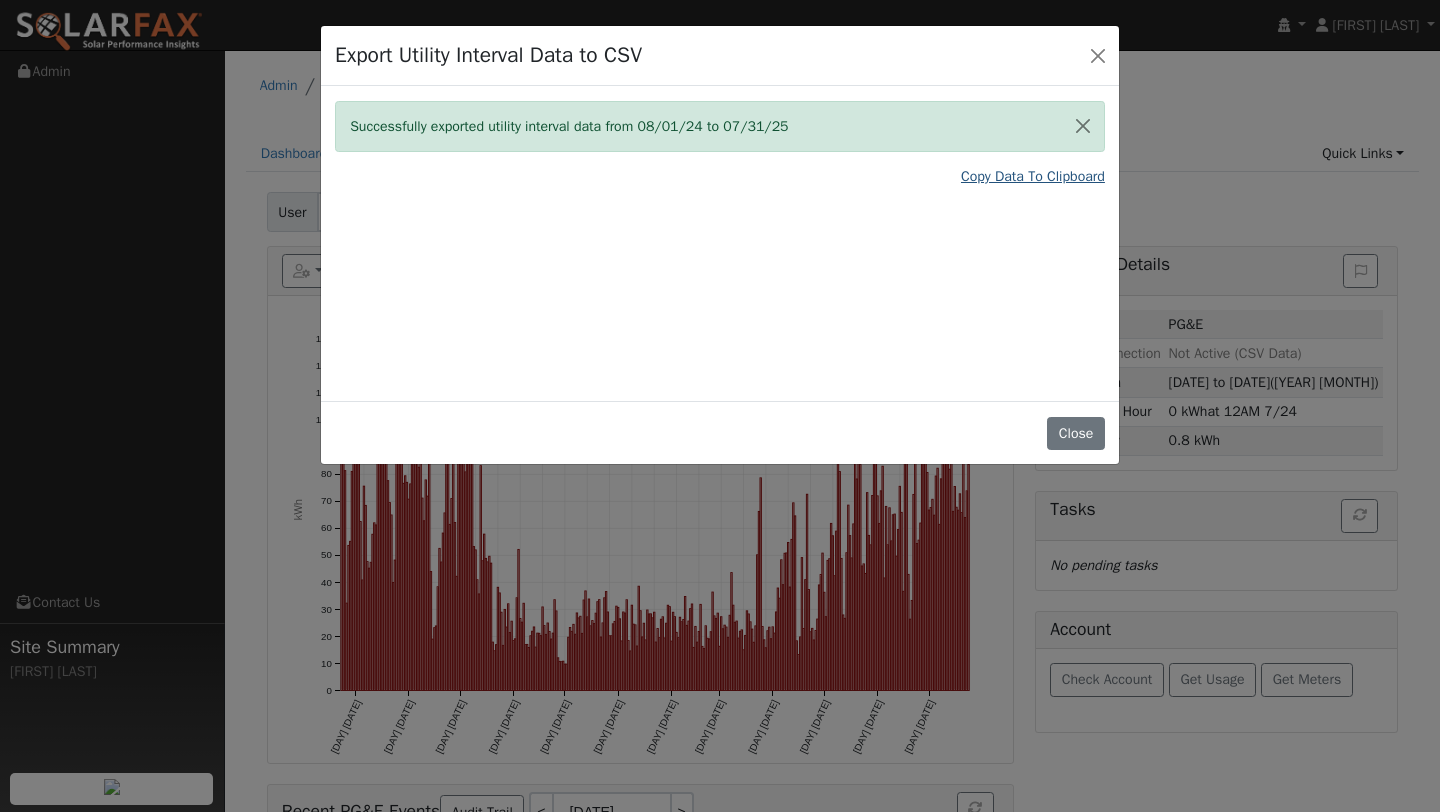 click on "Copy Data To Clipboard" at bounding box center (1033, 176) 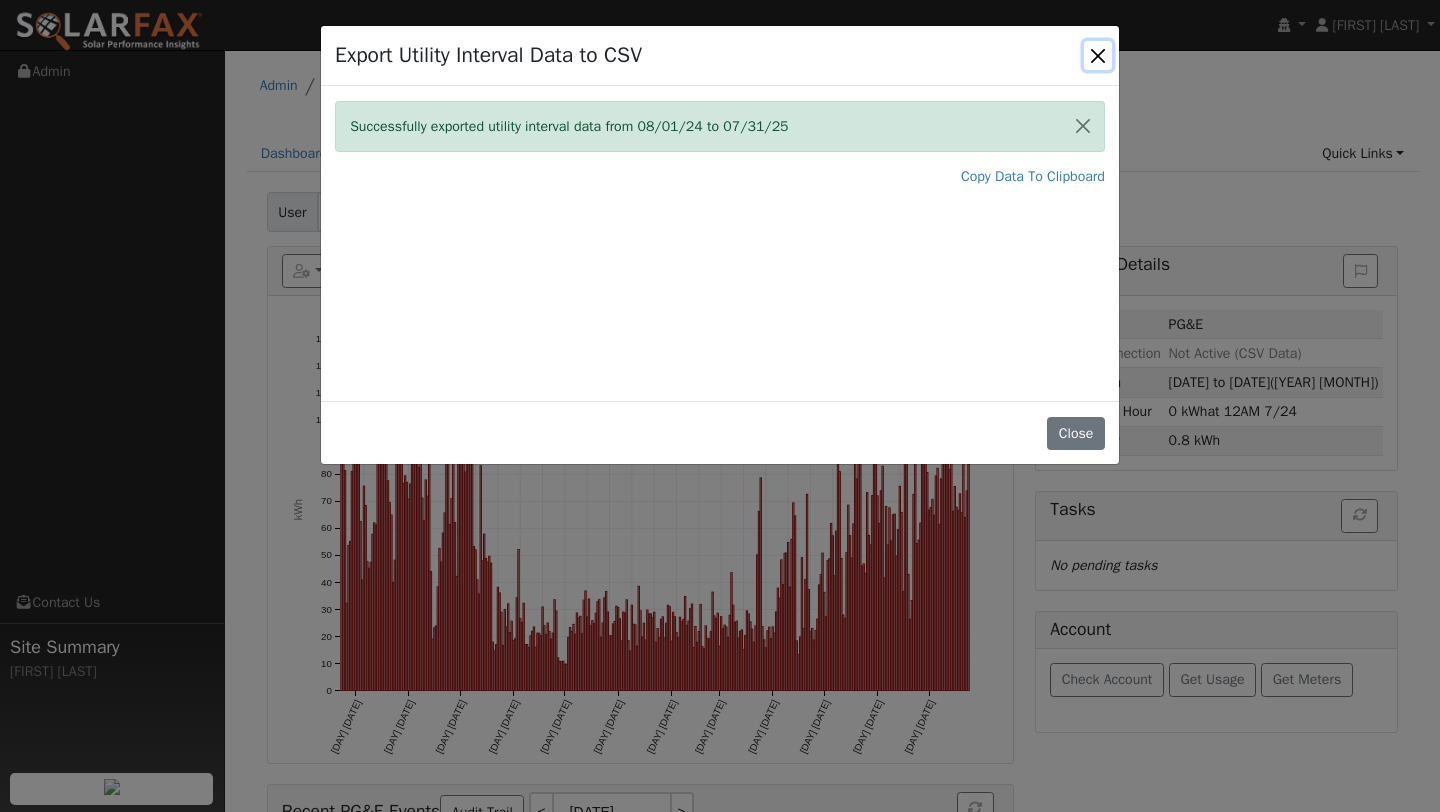 click at bounding box center (1098, 55) 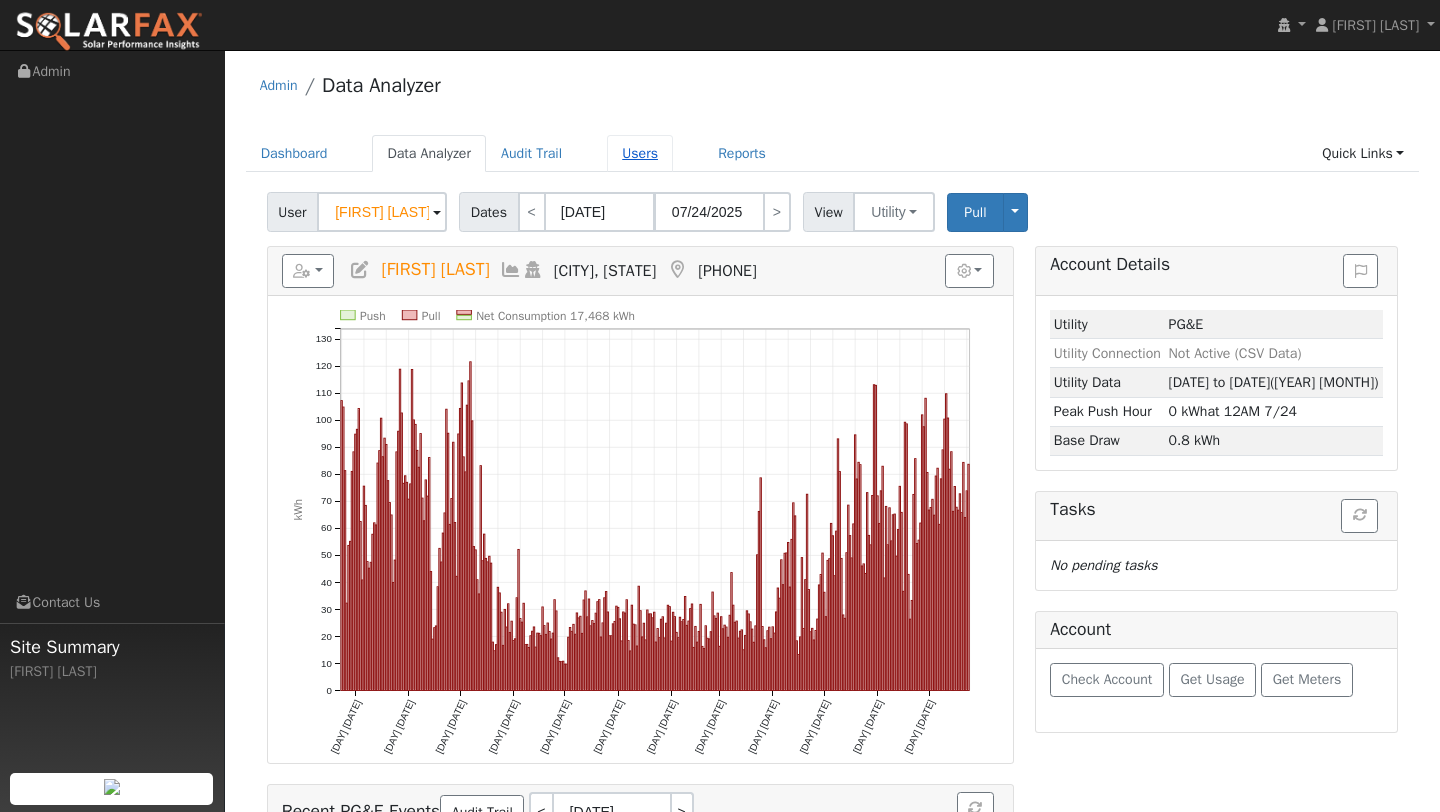 click on "Users" at bounding box center (640, 153) 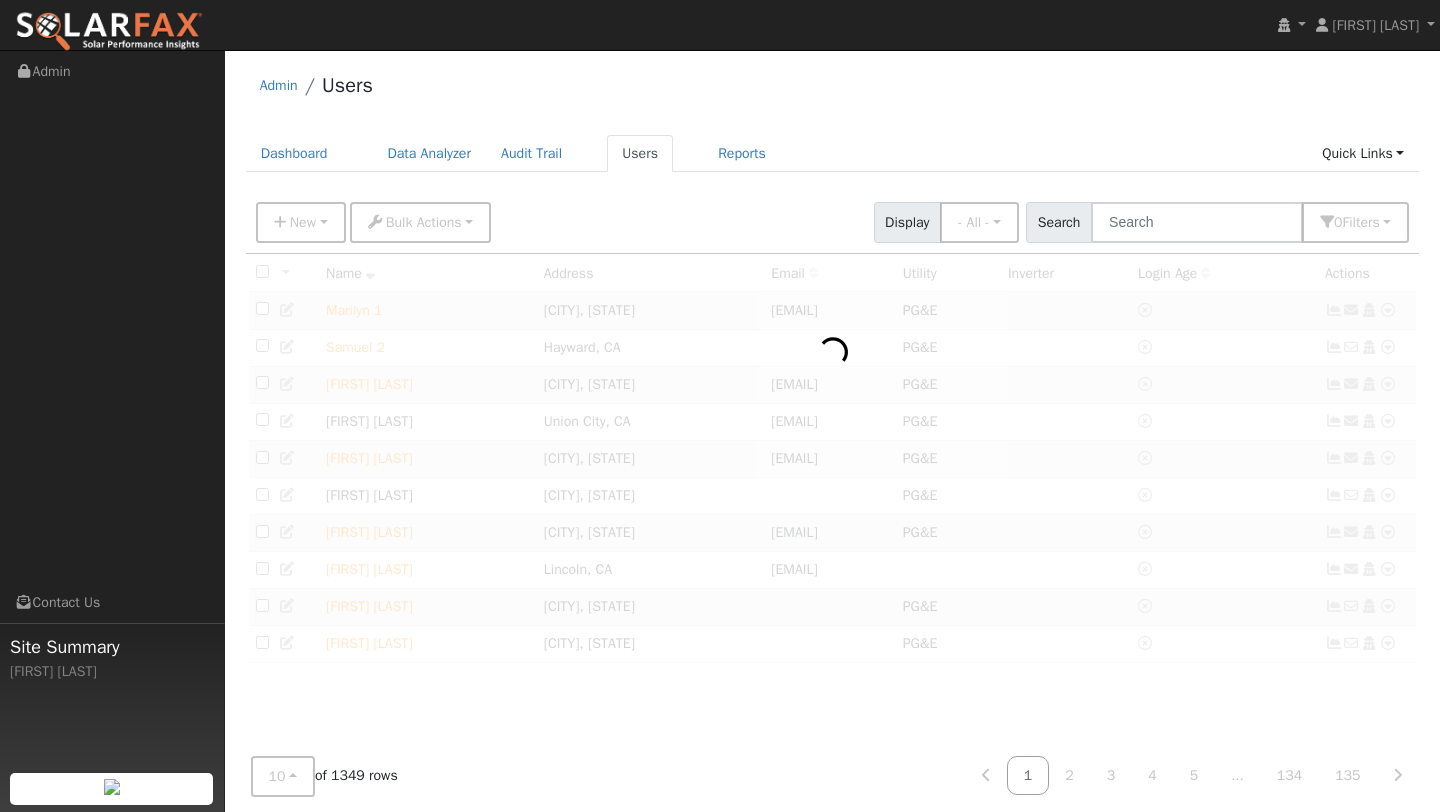 scroll, scrollTop: 0, scrollLeft: 0, axis: both 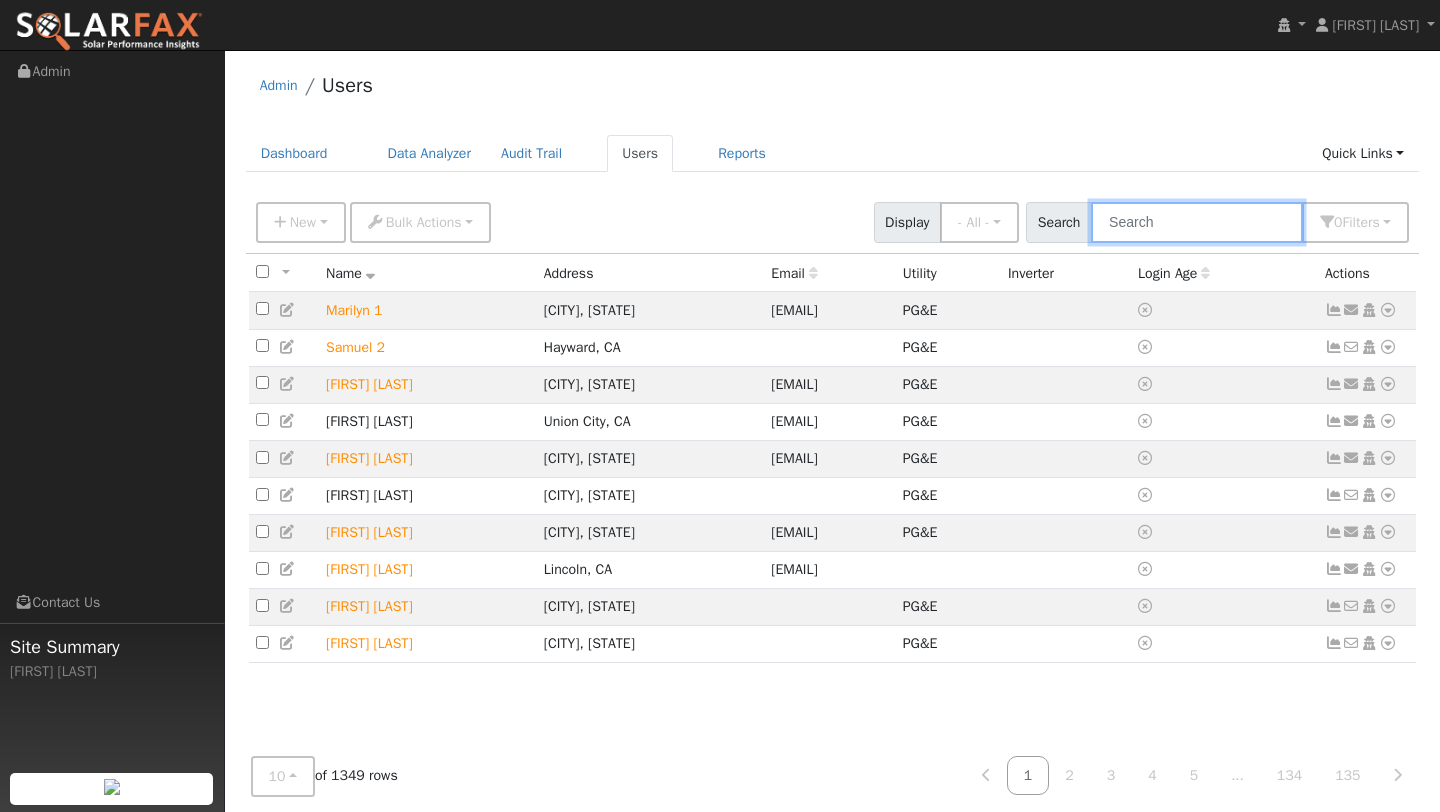 click at bounding box center [1197, 222] 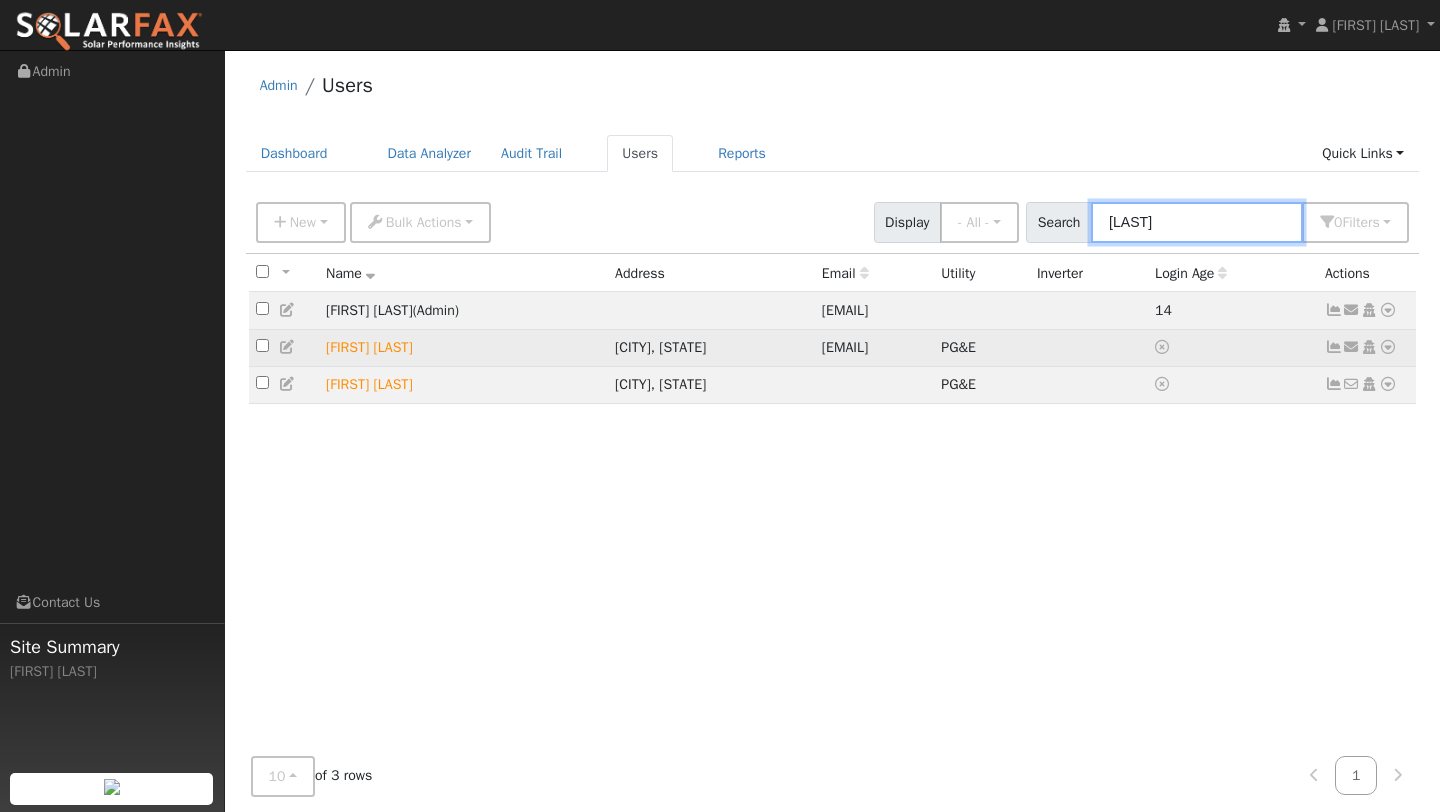 type on "CASEY" 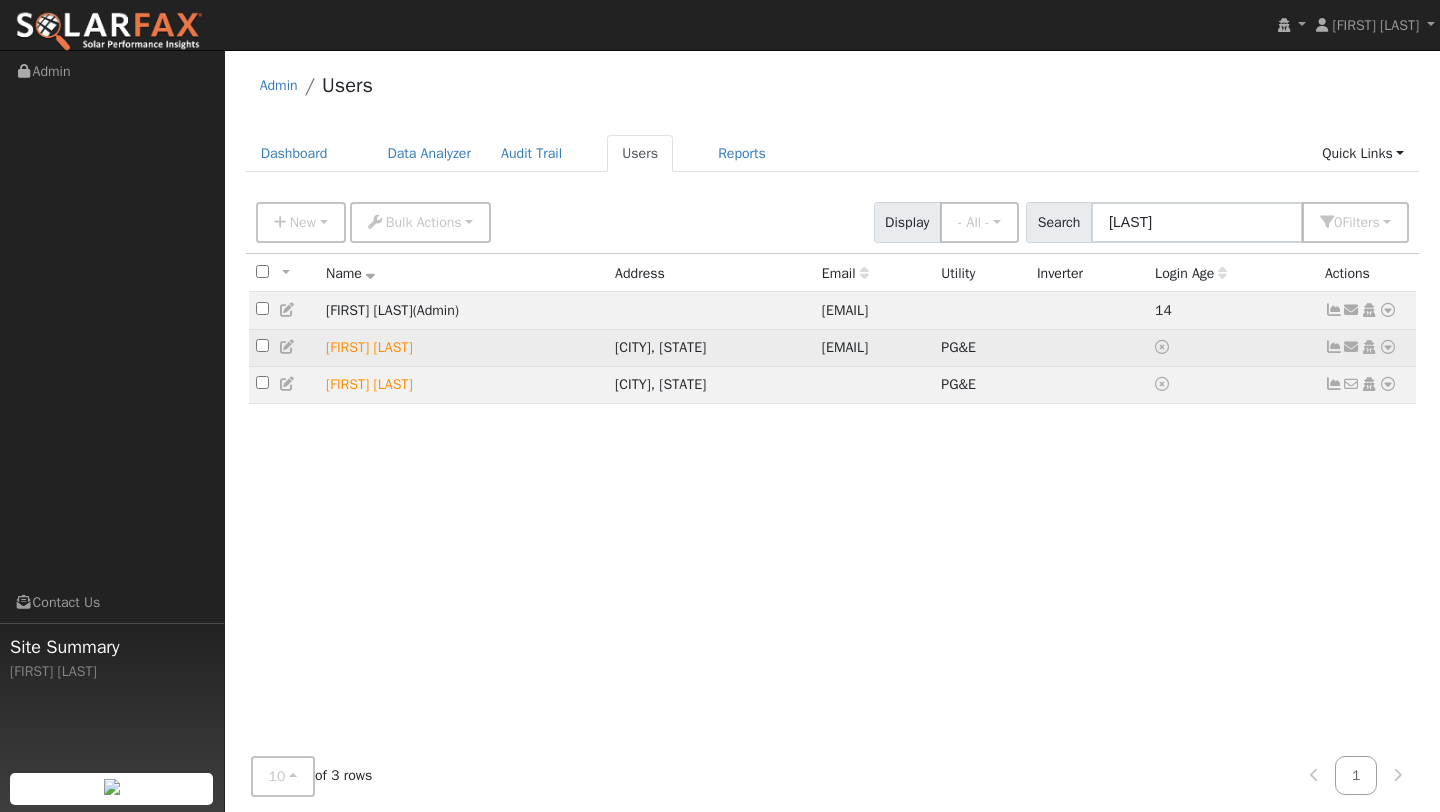 click at bounding box center (1388, 347) 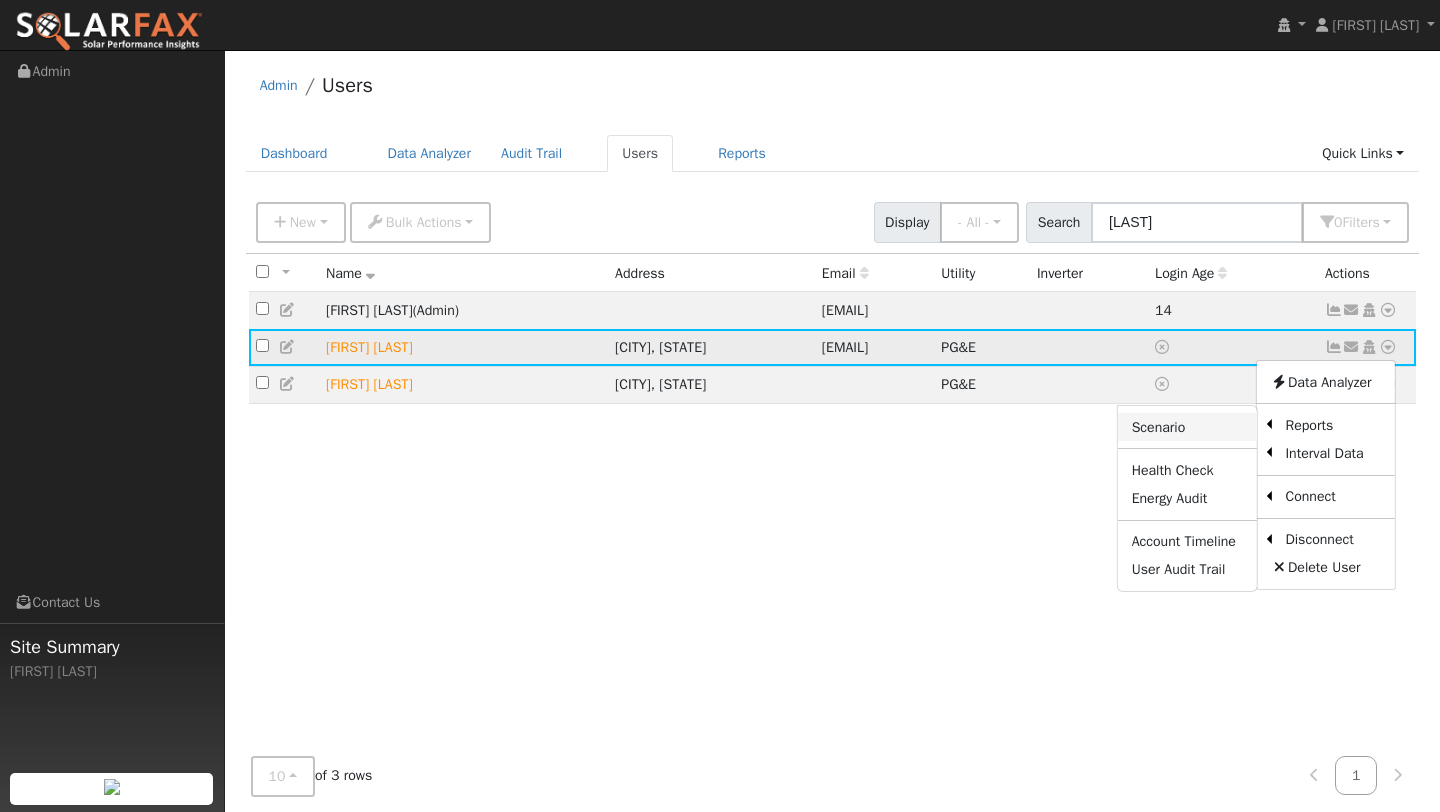click on "Scenario" at bounding box center (1187, 427) 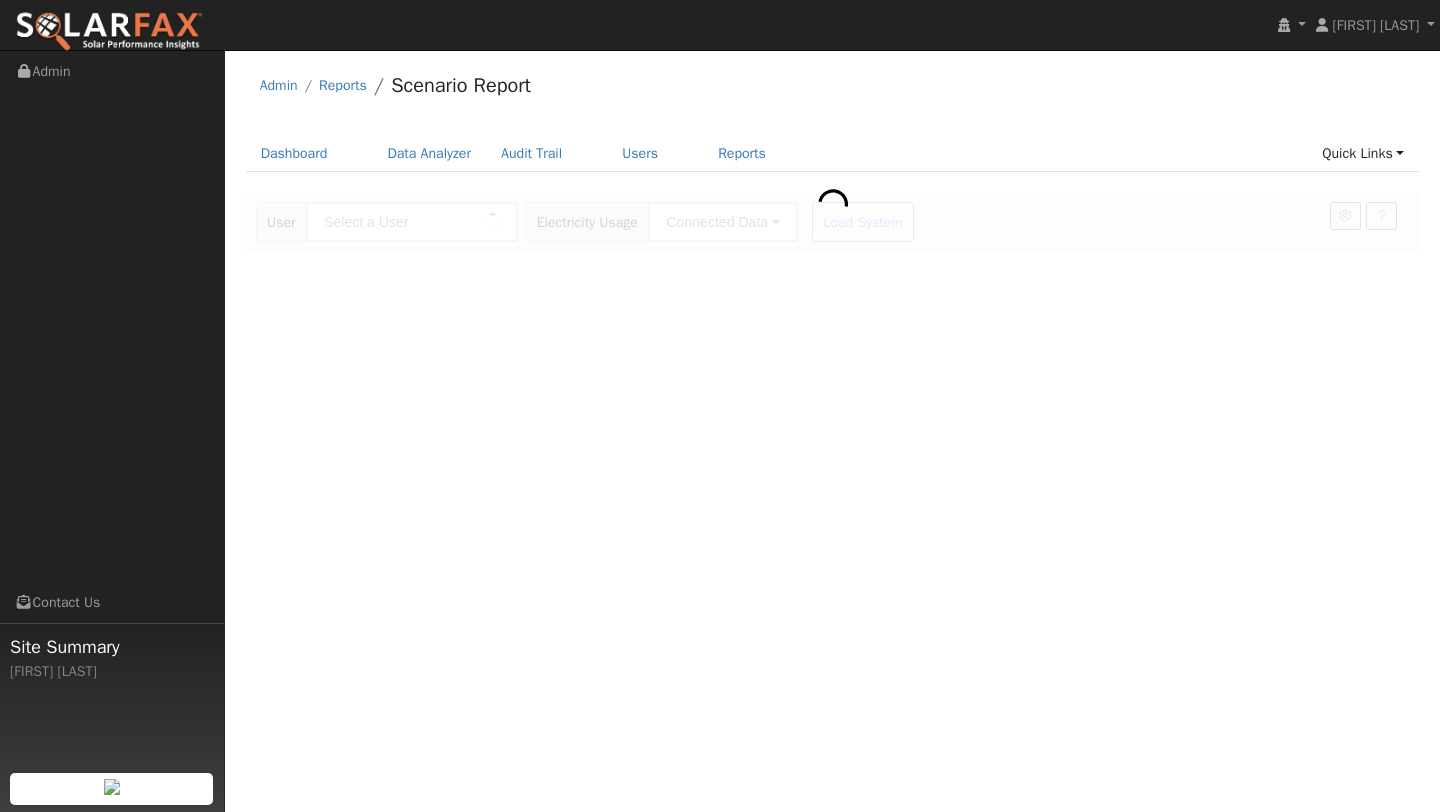 type on "[FIRST] [LAST]" 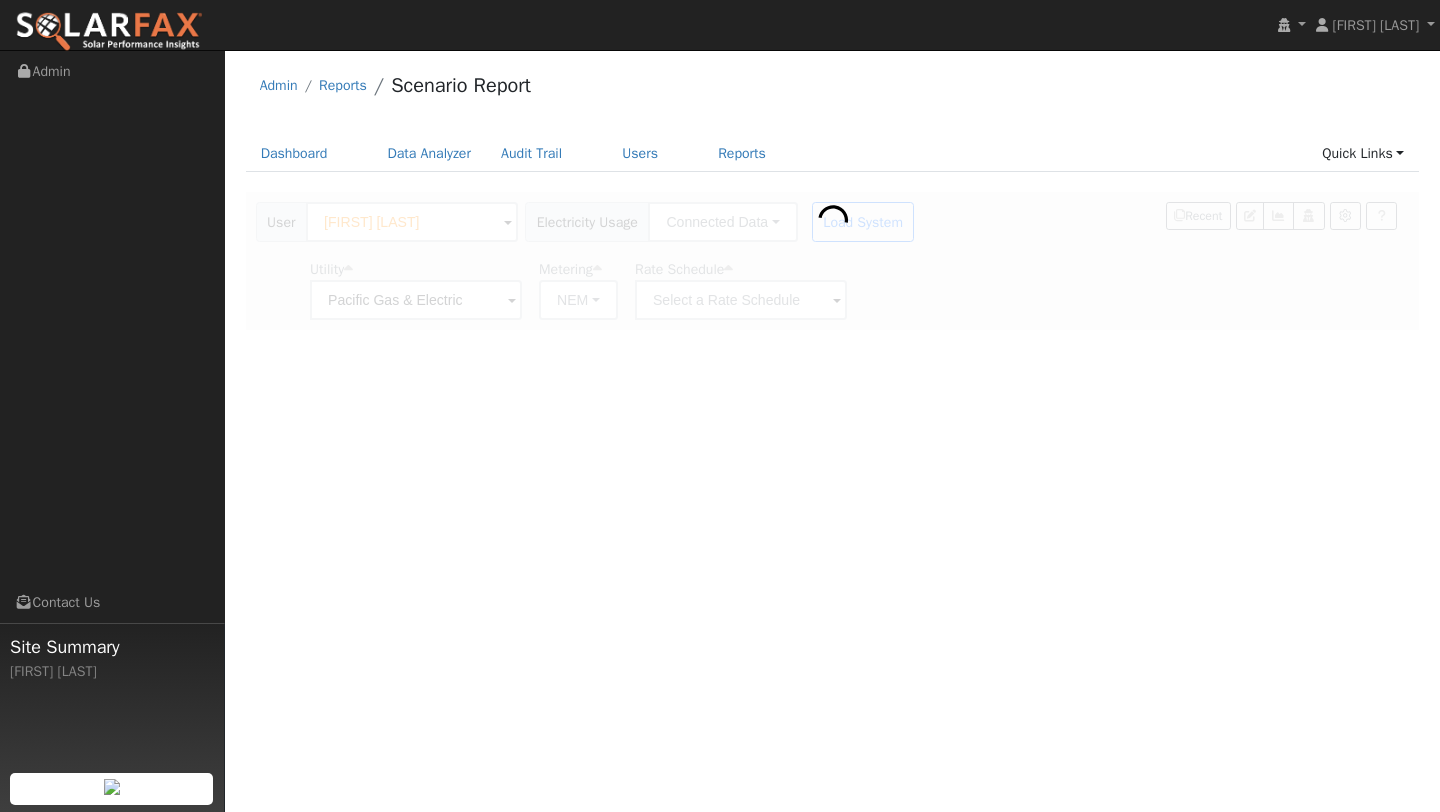 scroll, scrollTop: 0, scrollLeft: 0, axis: both 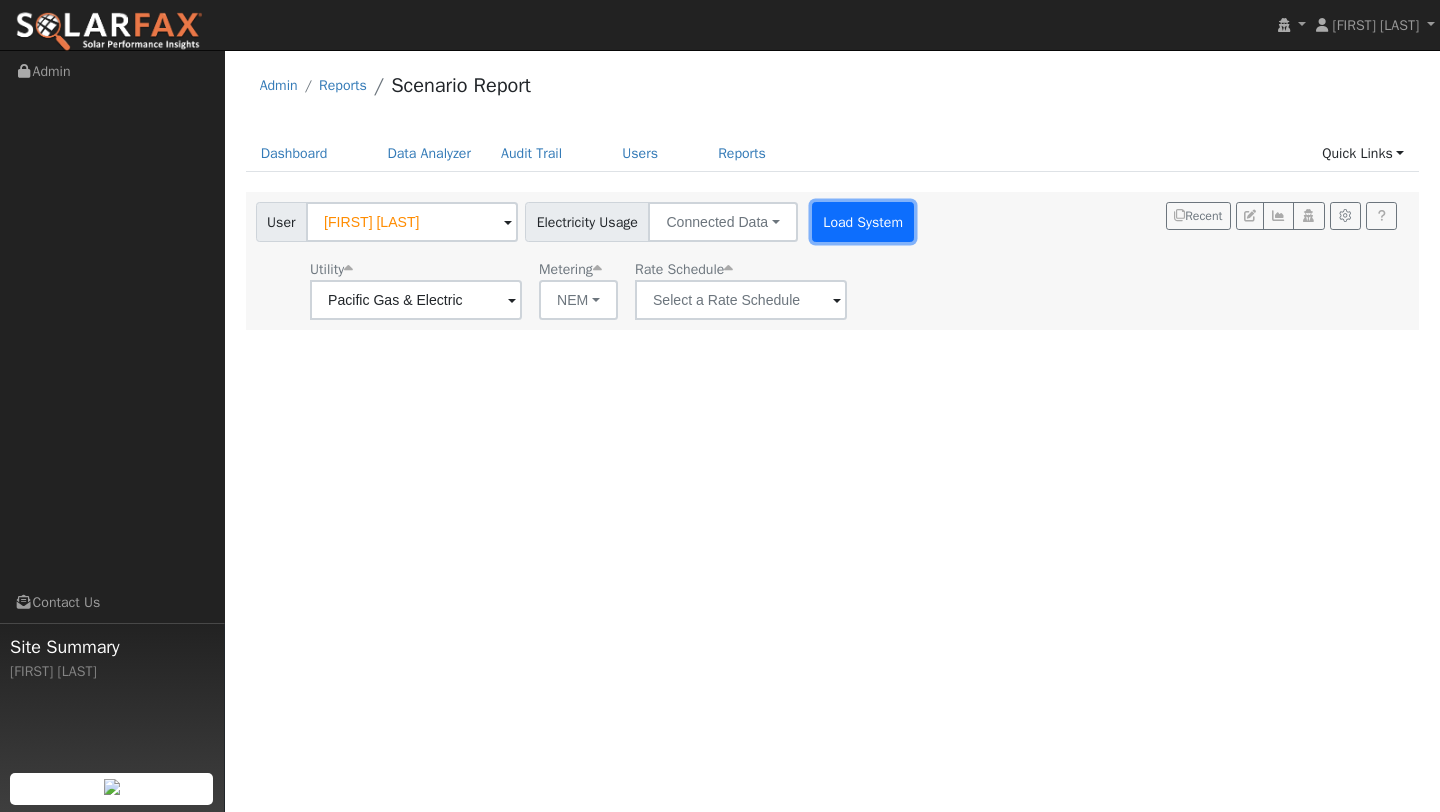 click on "Load System" at bounding box center (863, 222) 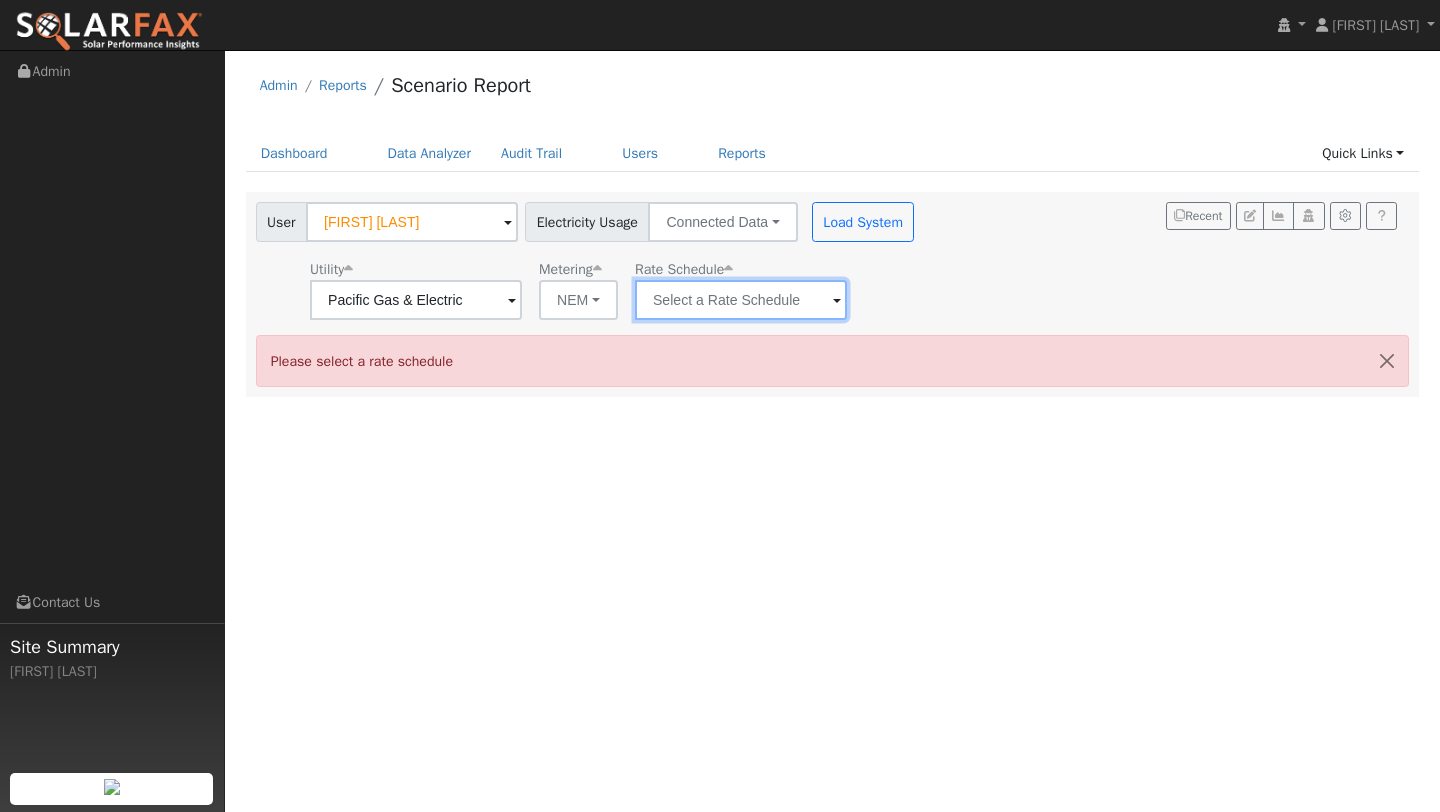 click at bounding box center [416, 300] 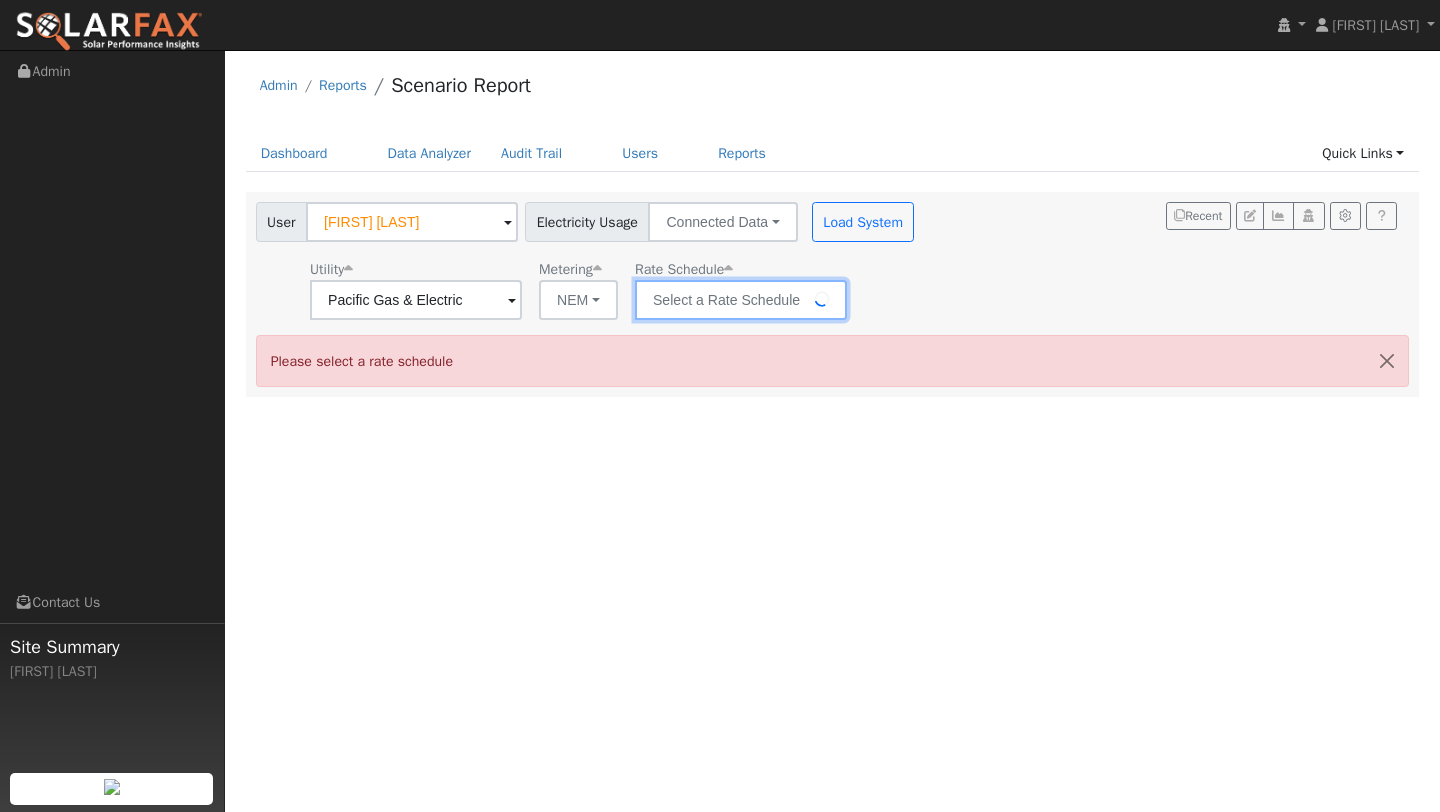 click at bounding box center (416, 300) 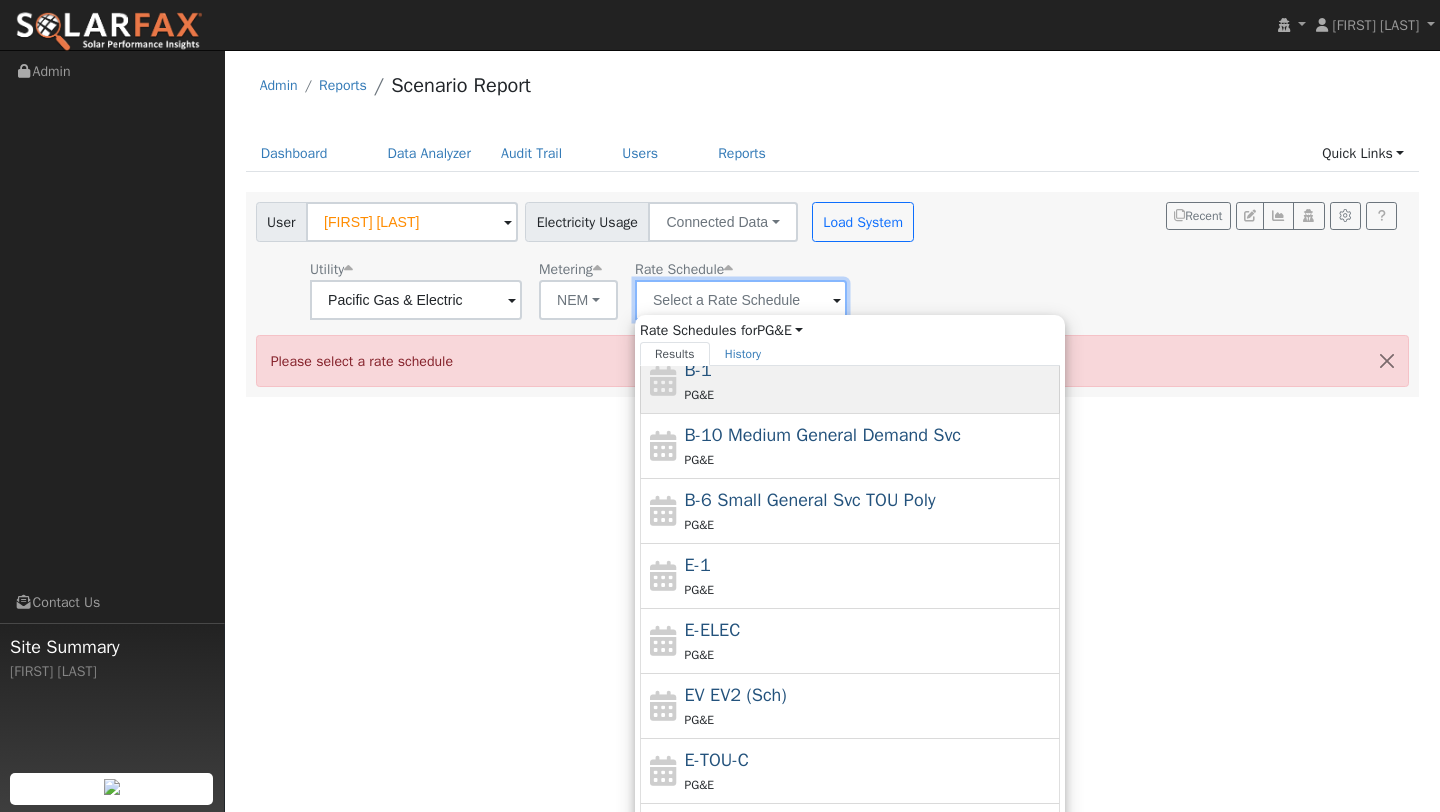 scroll, scrollTop: 219, scrollLeft: 0, axis: vertical 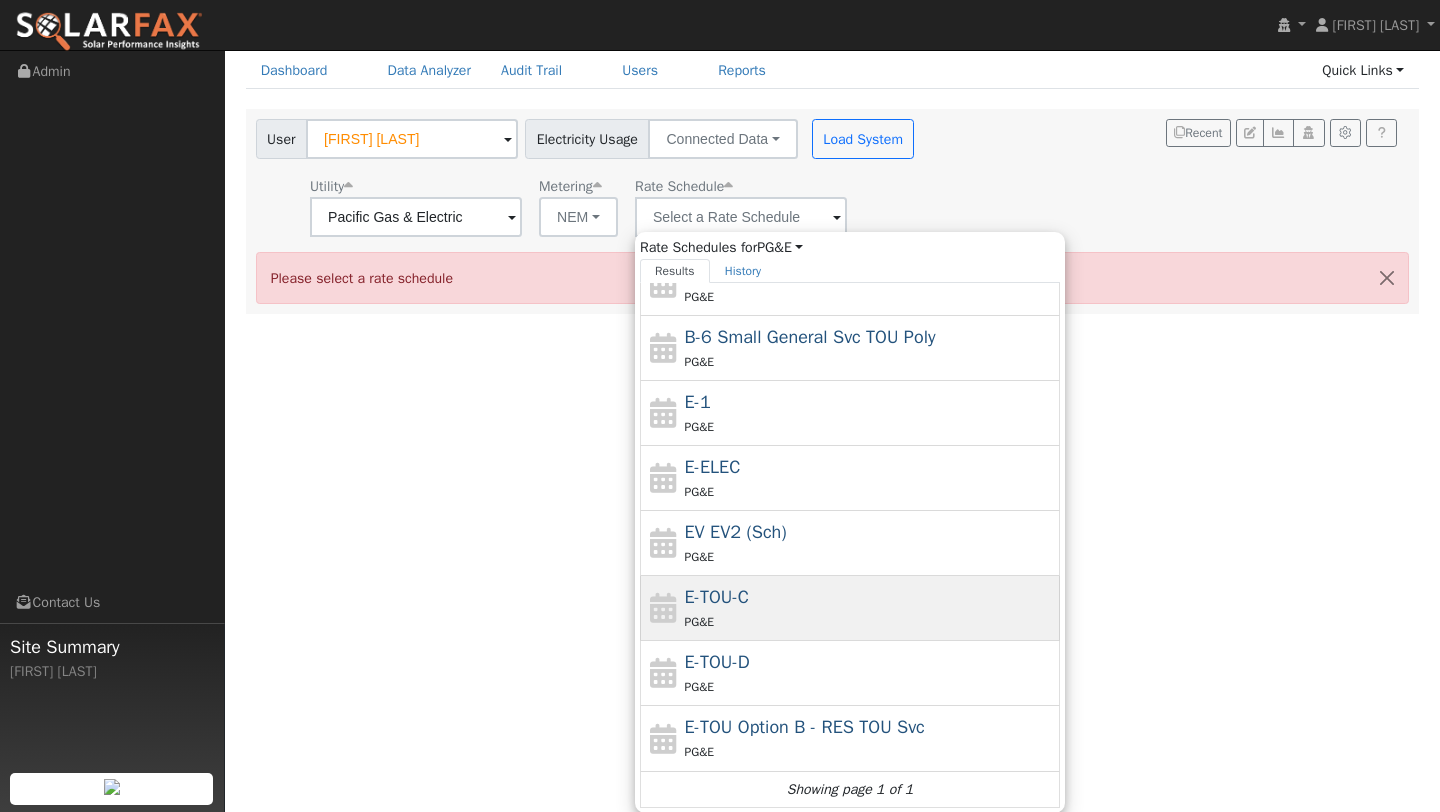 click on "E-TOU-C PG&E" at bounding box center [870, 608] 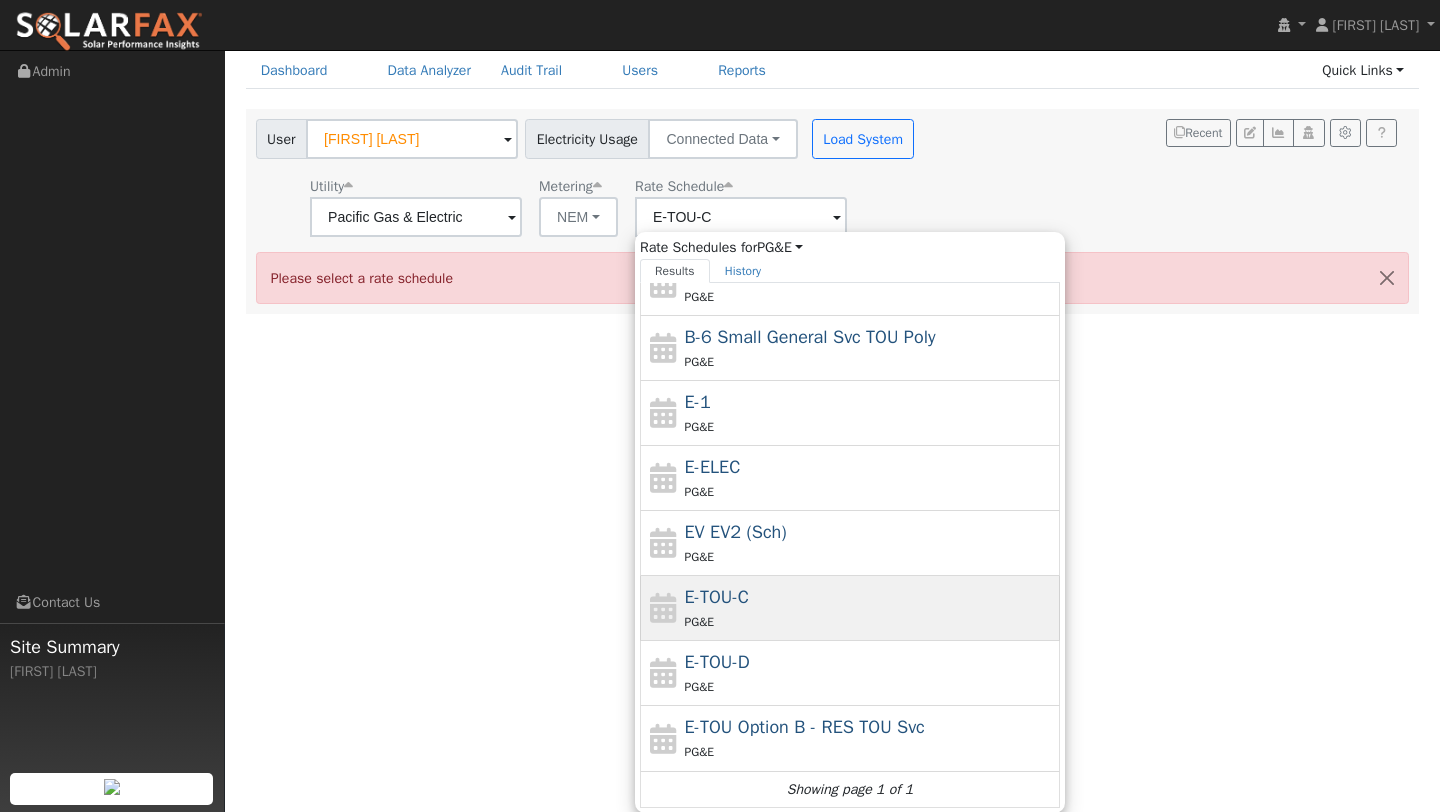 scroll, scrollTop: 0, scrollLeft: 0, axis: both 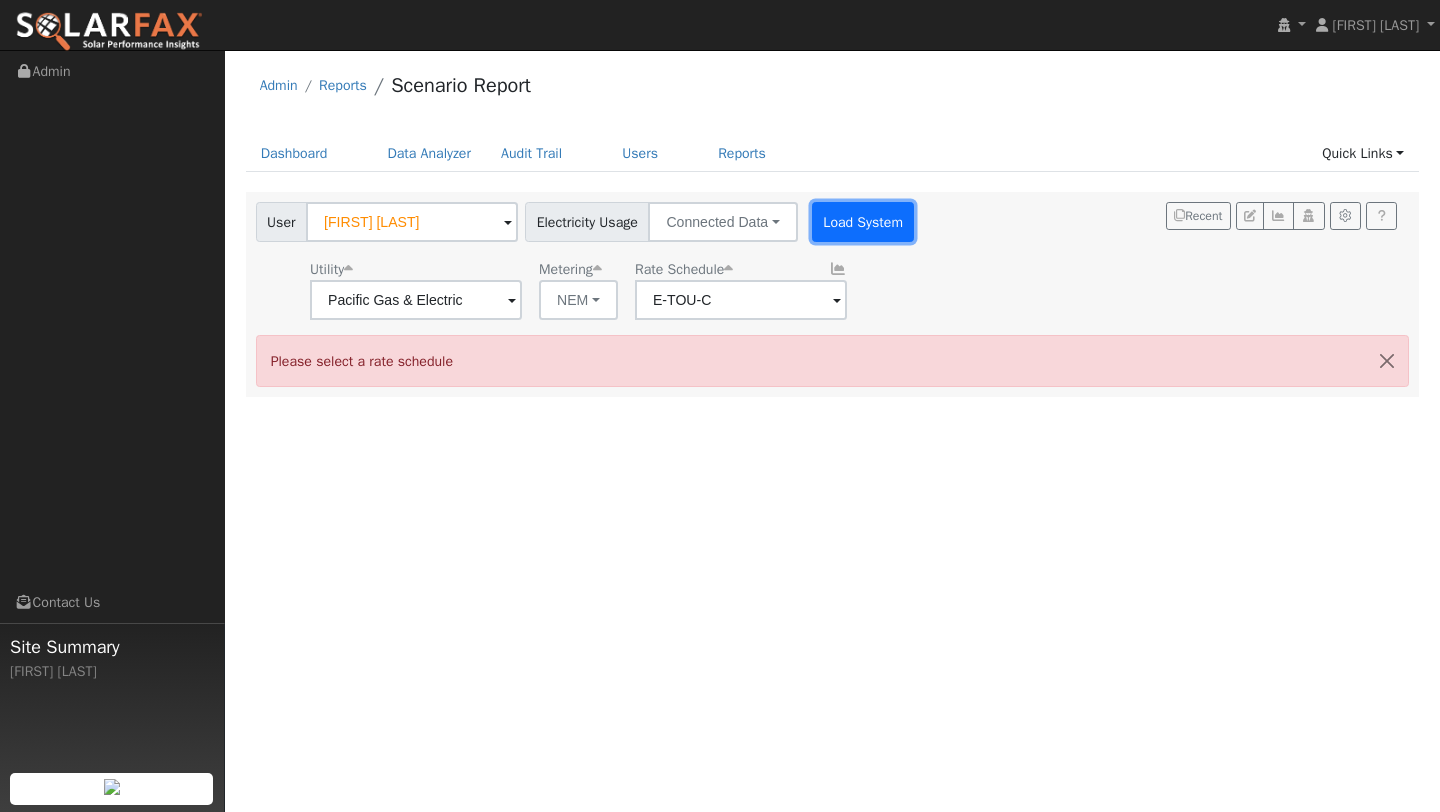 click on "Load System" at bounding box center [863, 222] 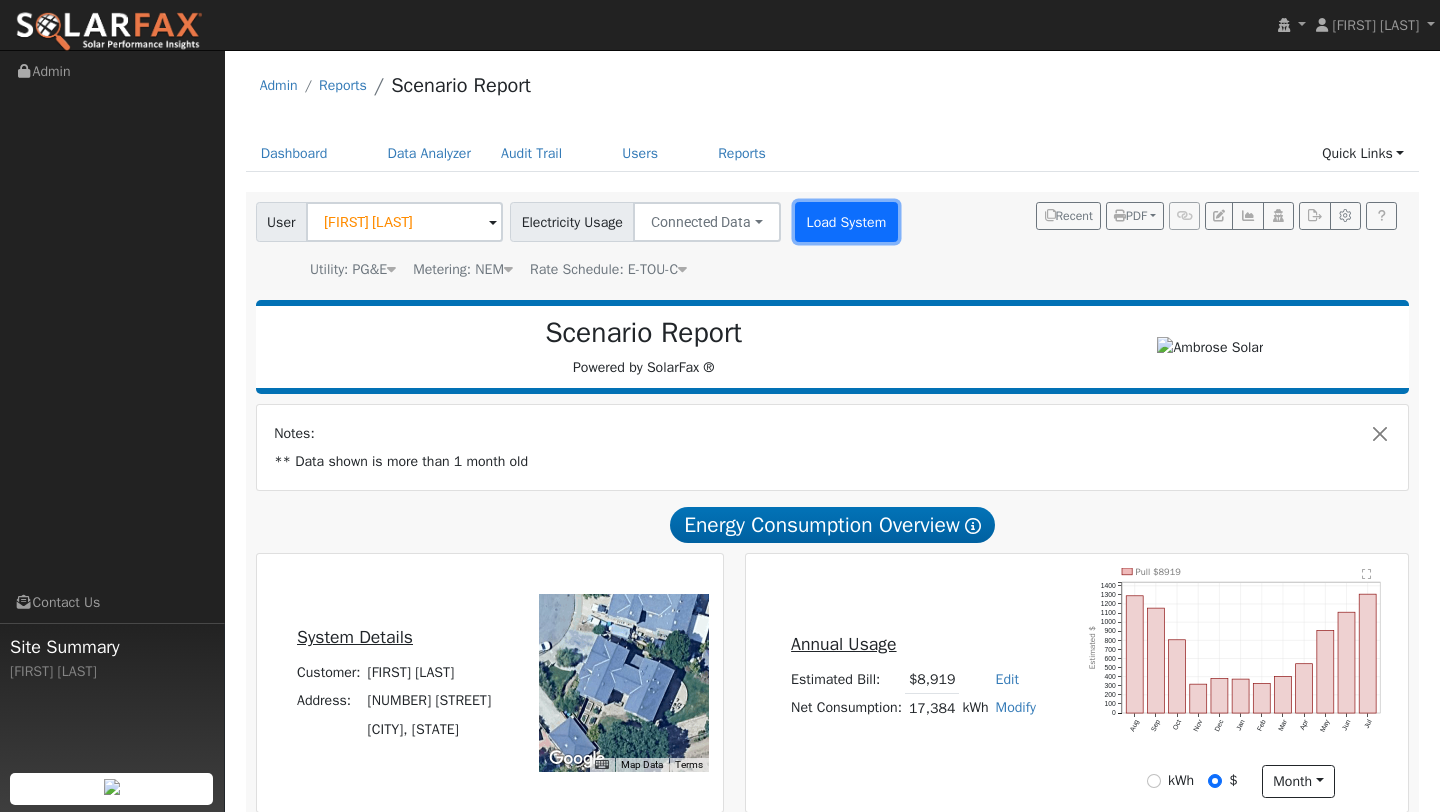 click on "Load System" at bounding box center [846, 222] 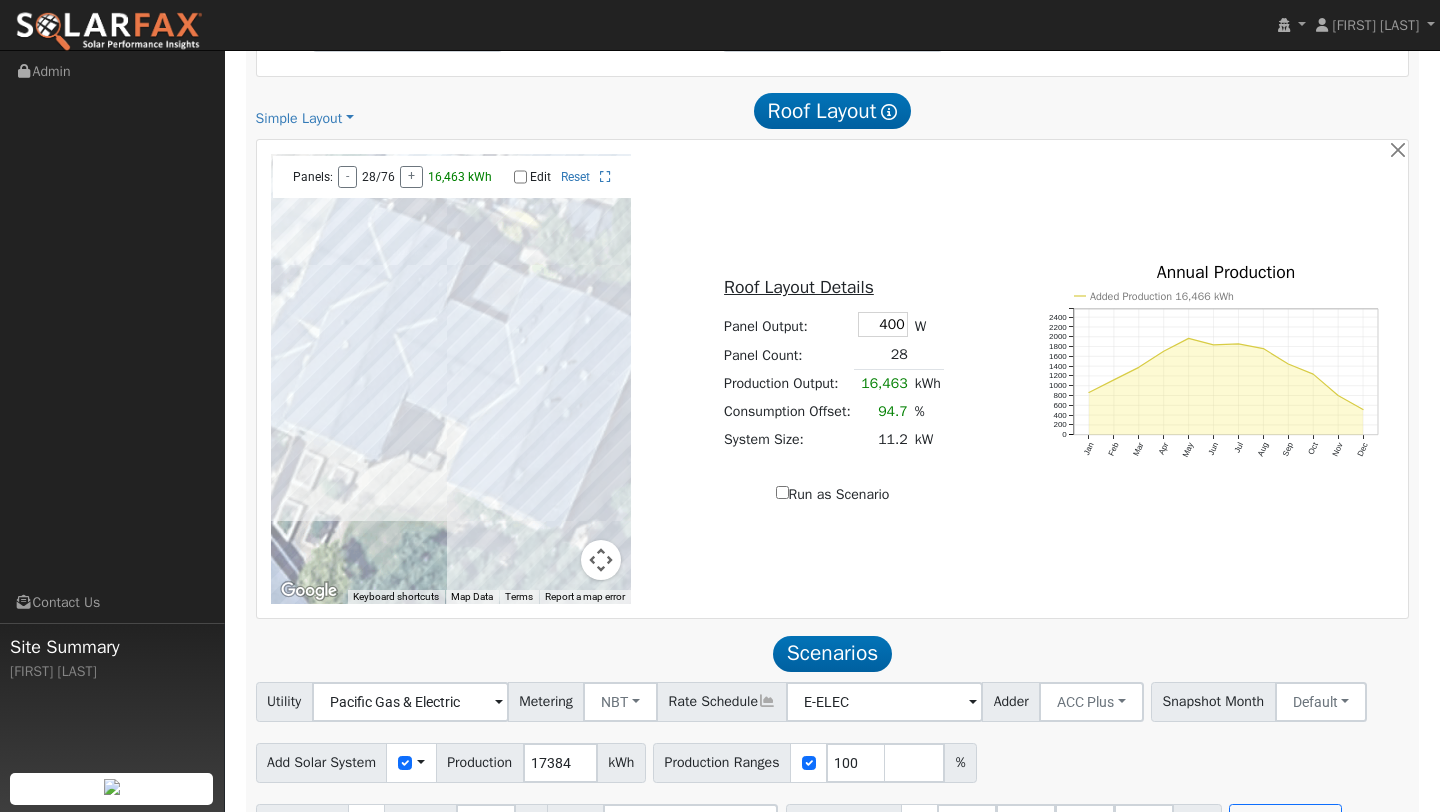 scroll, scrollTop: 1158, scrollLeft: 0, axis: vertical 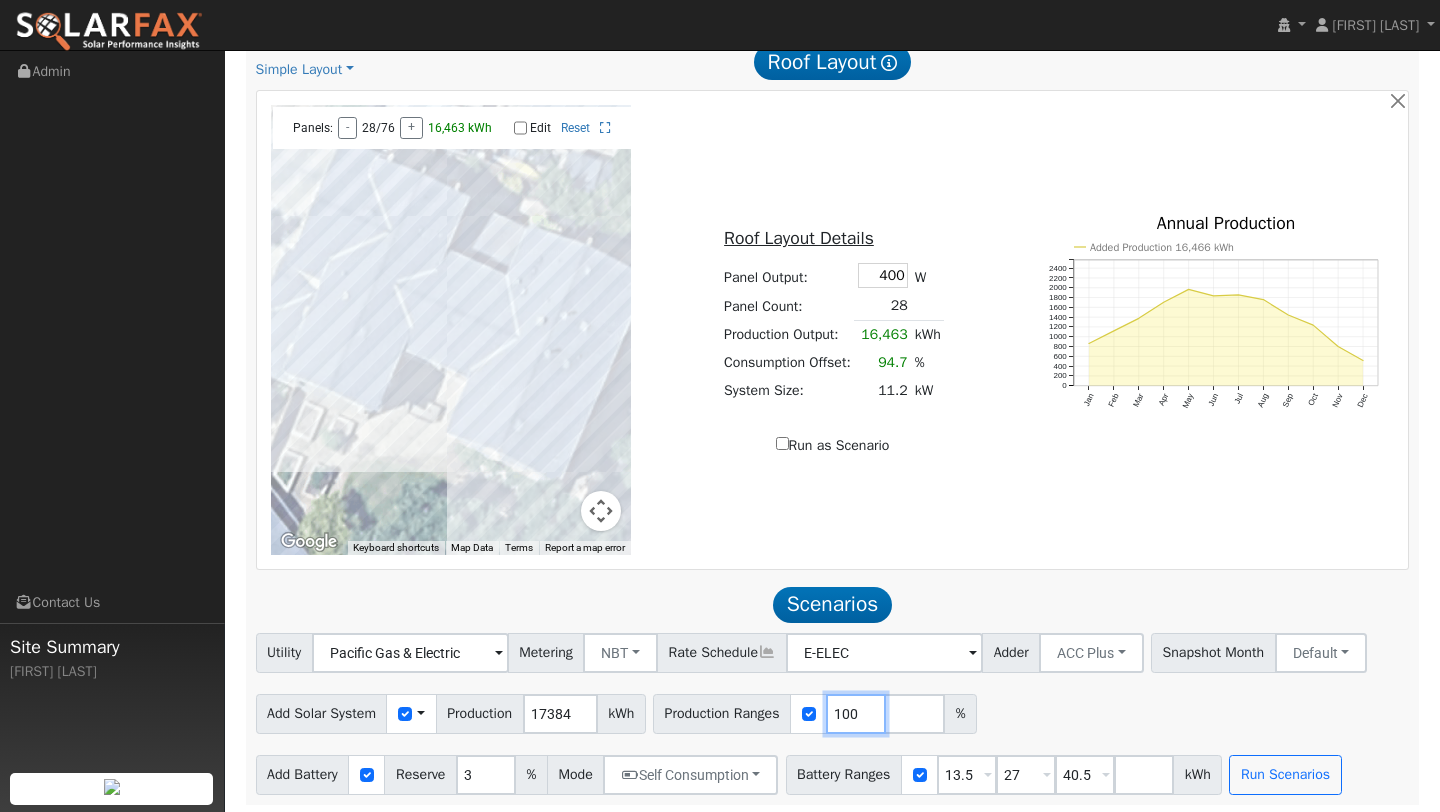 click on "100" at bounding box center (856, 714) 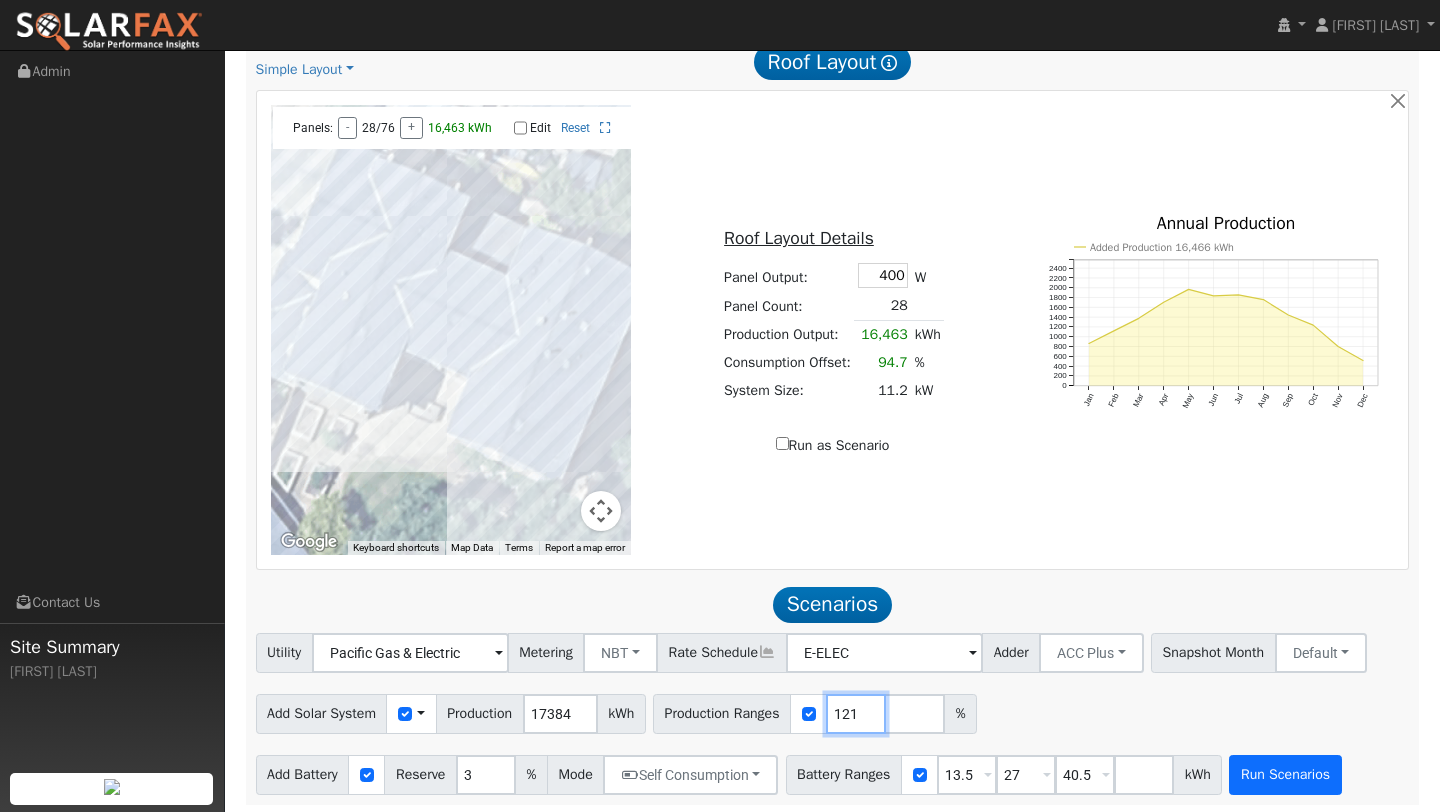 type on "121" 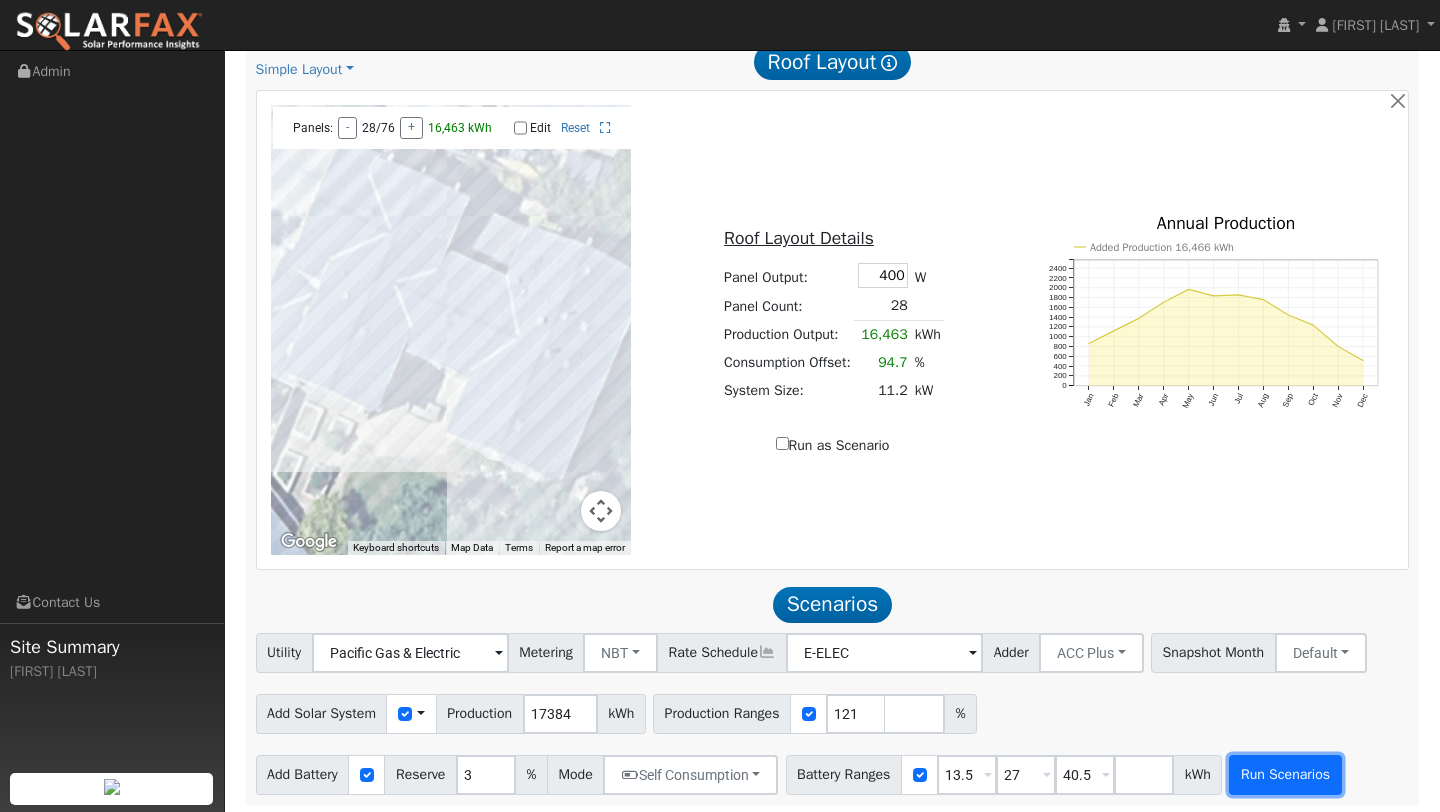 click on "Run Scenarios" at bounding box center [1285, 775] 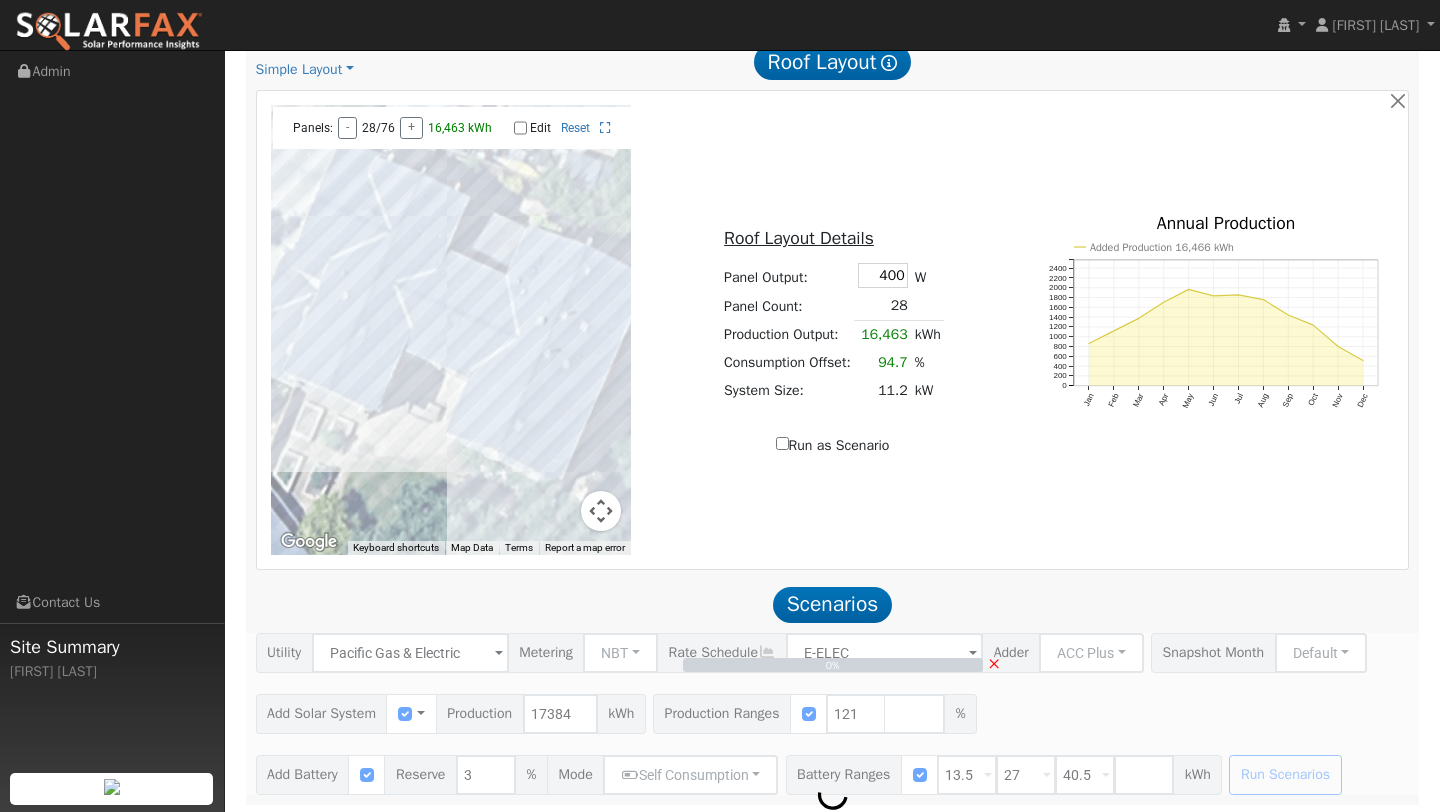 click at bounding box center [601, 511] 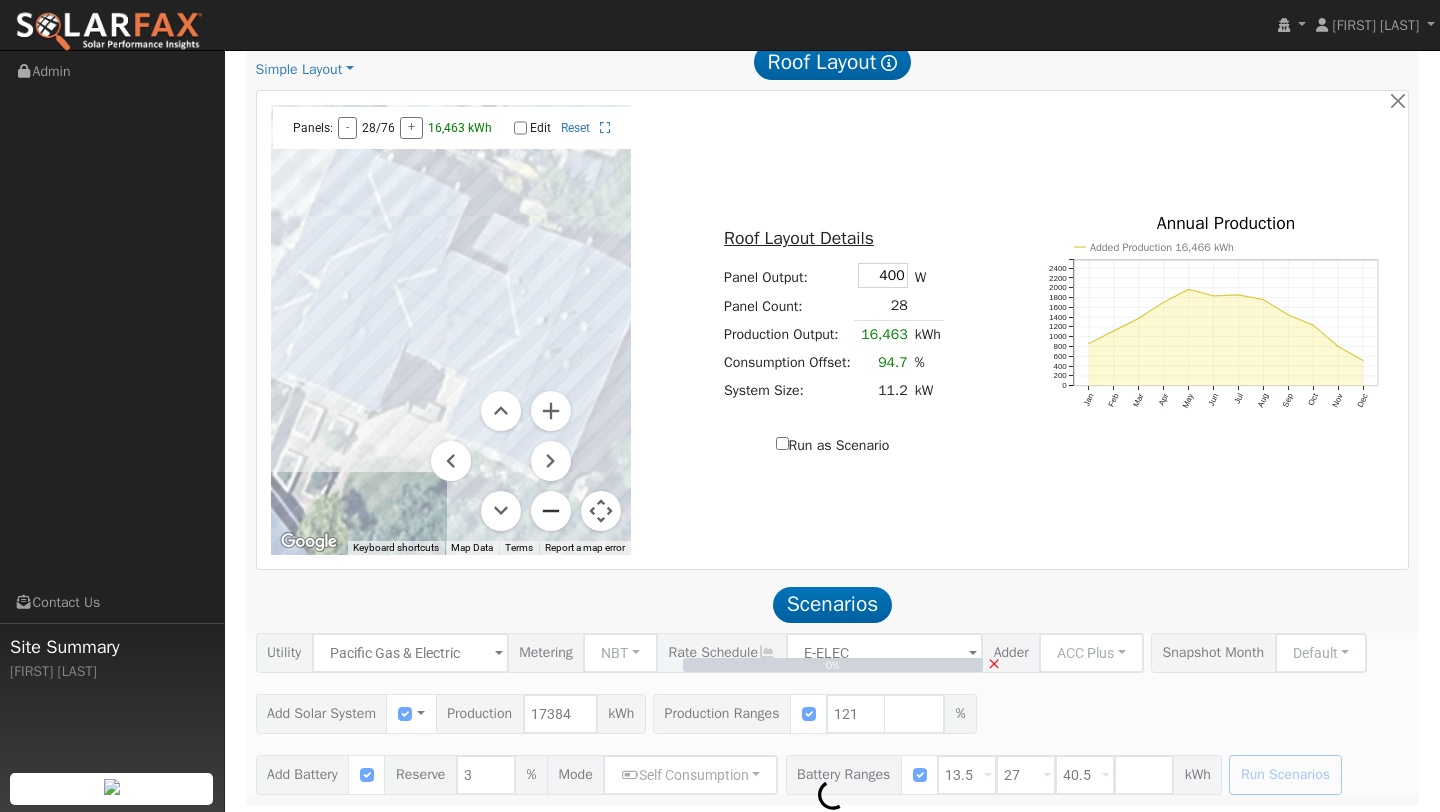 click at bounding box center [551, 511] 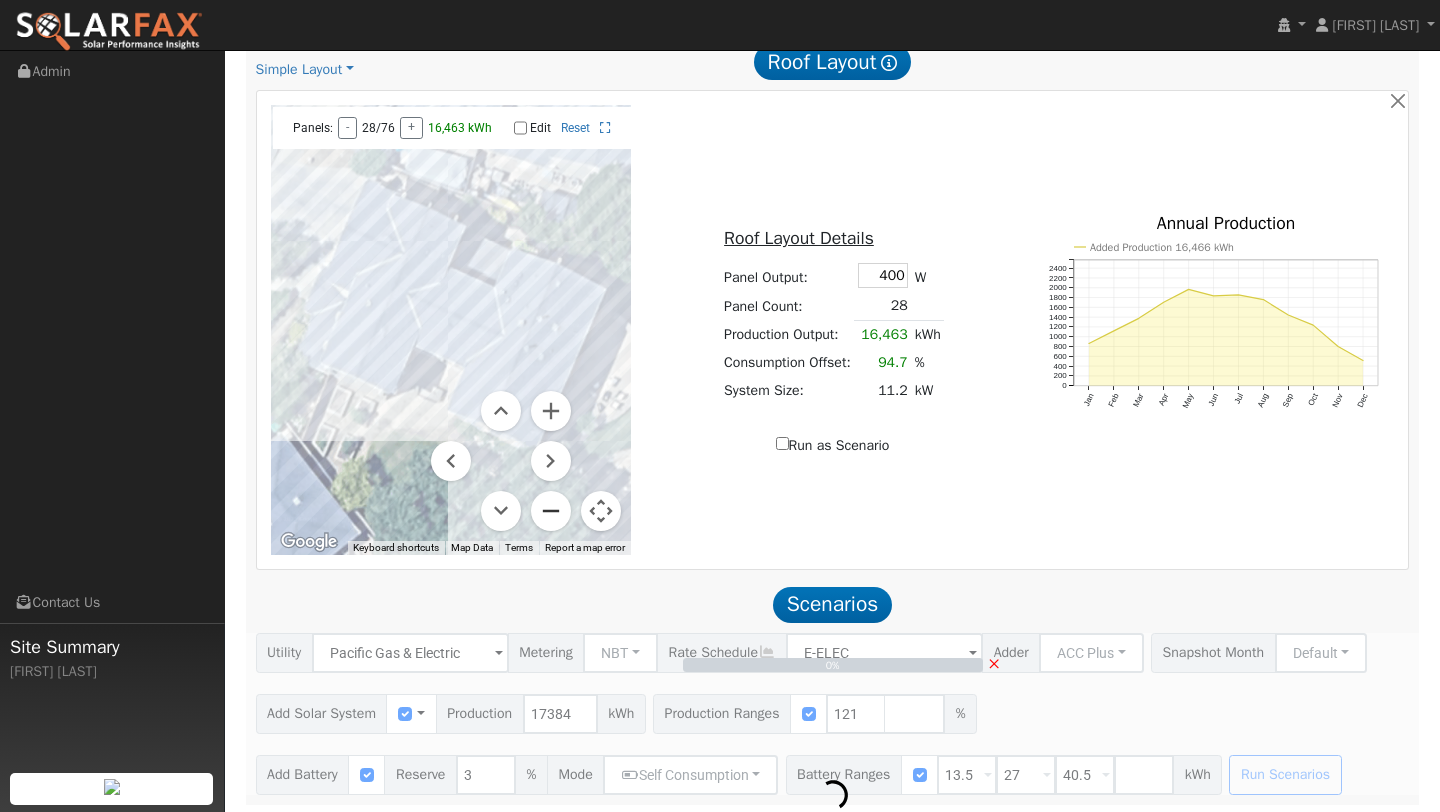 click at bounding box center (551, 511) 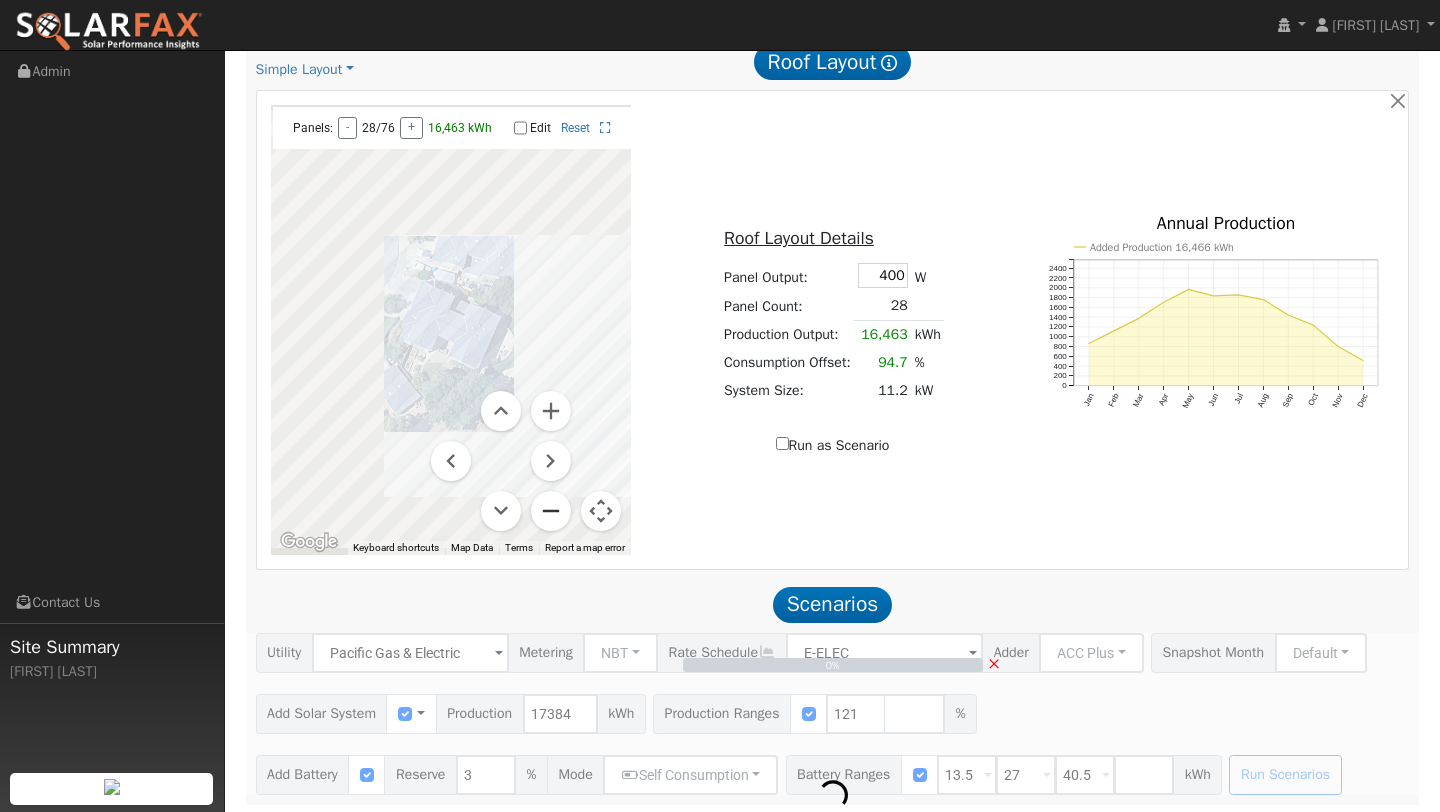 click at bounding box center (551, 511) 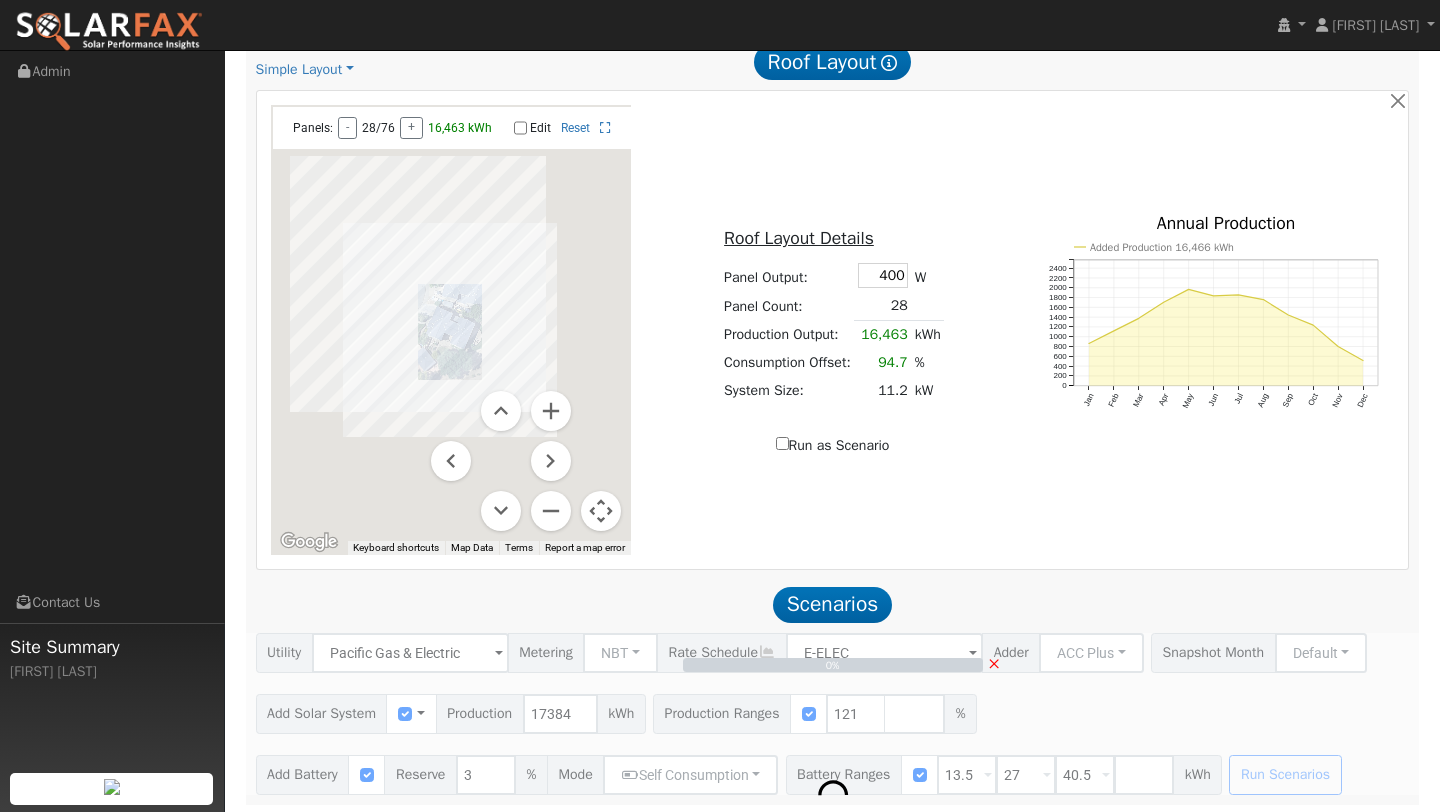 click at bounding box center [601, 511] 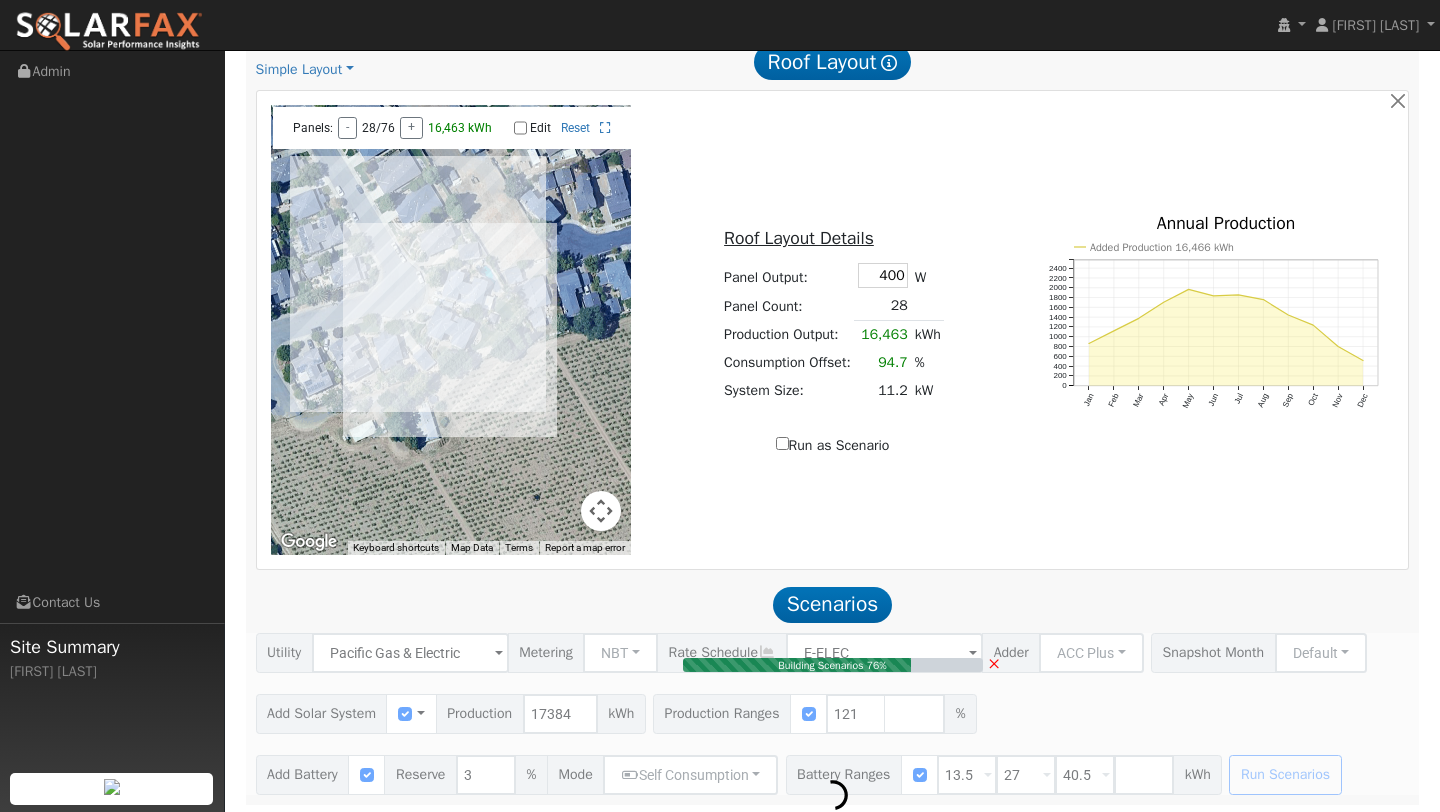 type on "14.0" 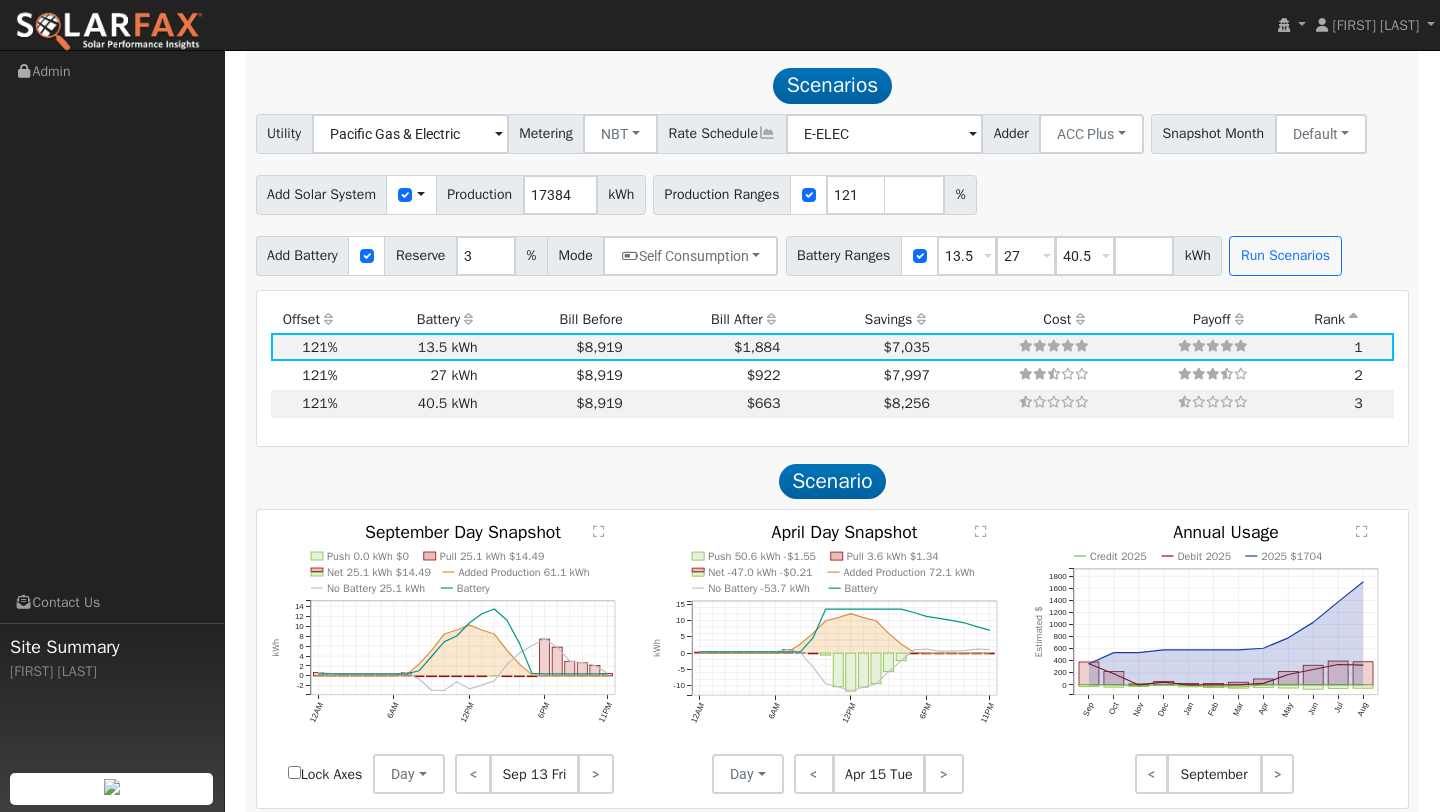 scroll, scrollTop: 1681, scrollLeft: 0, axis: vertical 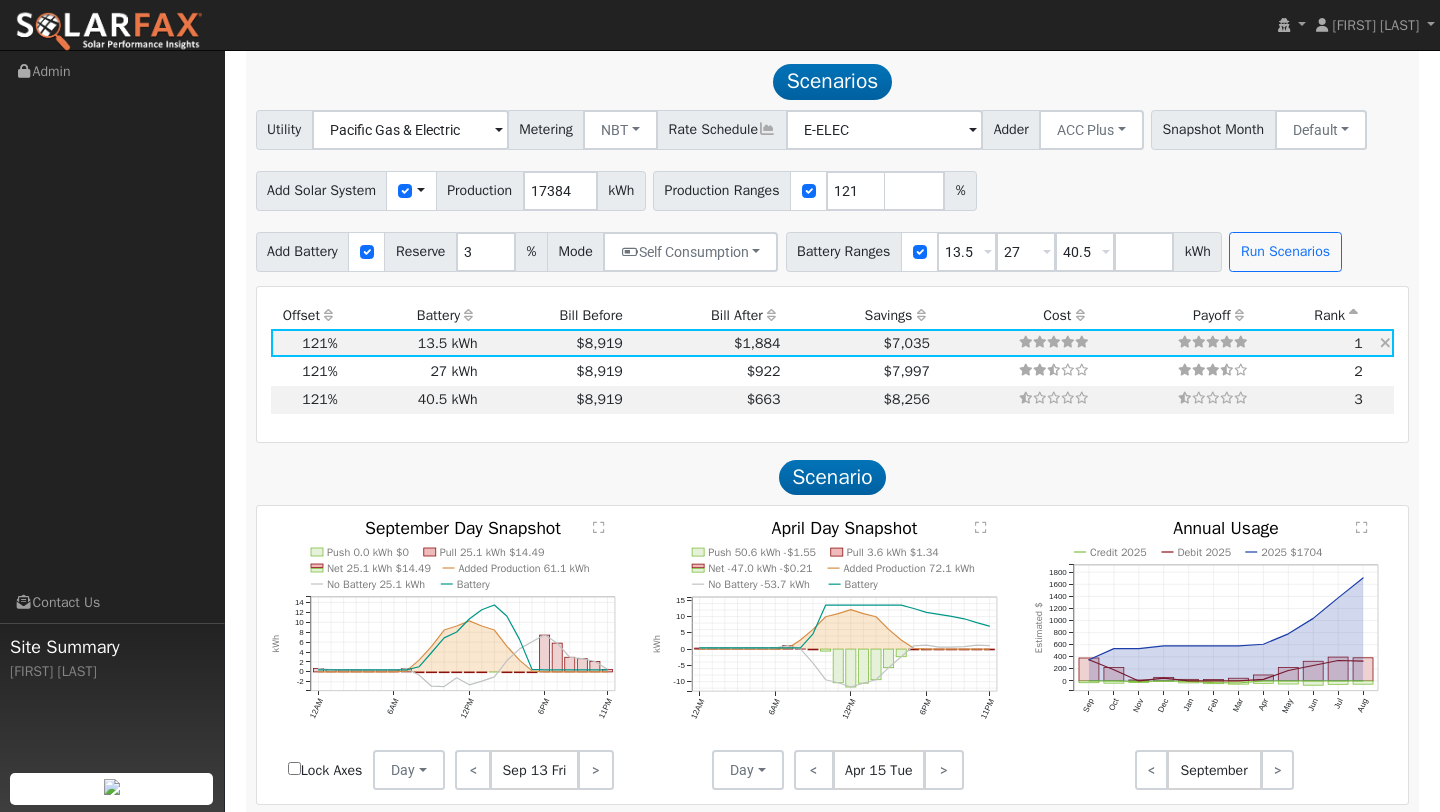 click on "13.5 kWh" at bounding box center [411, 343] 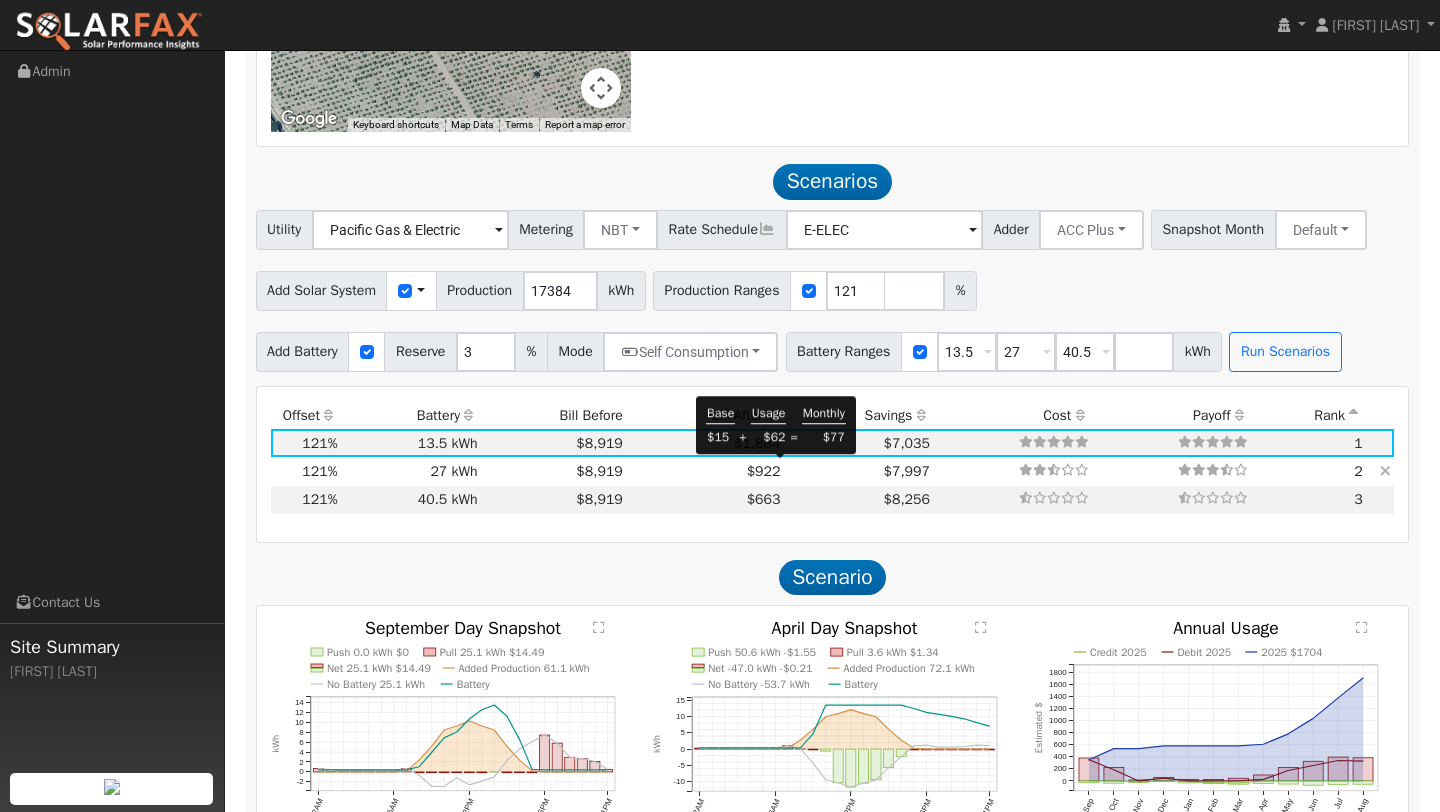 scroll, scrollTop: 1578, scrollLeft: 0, axis: vertical 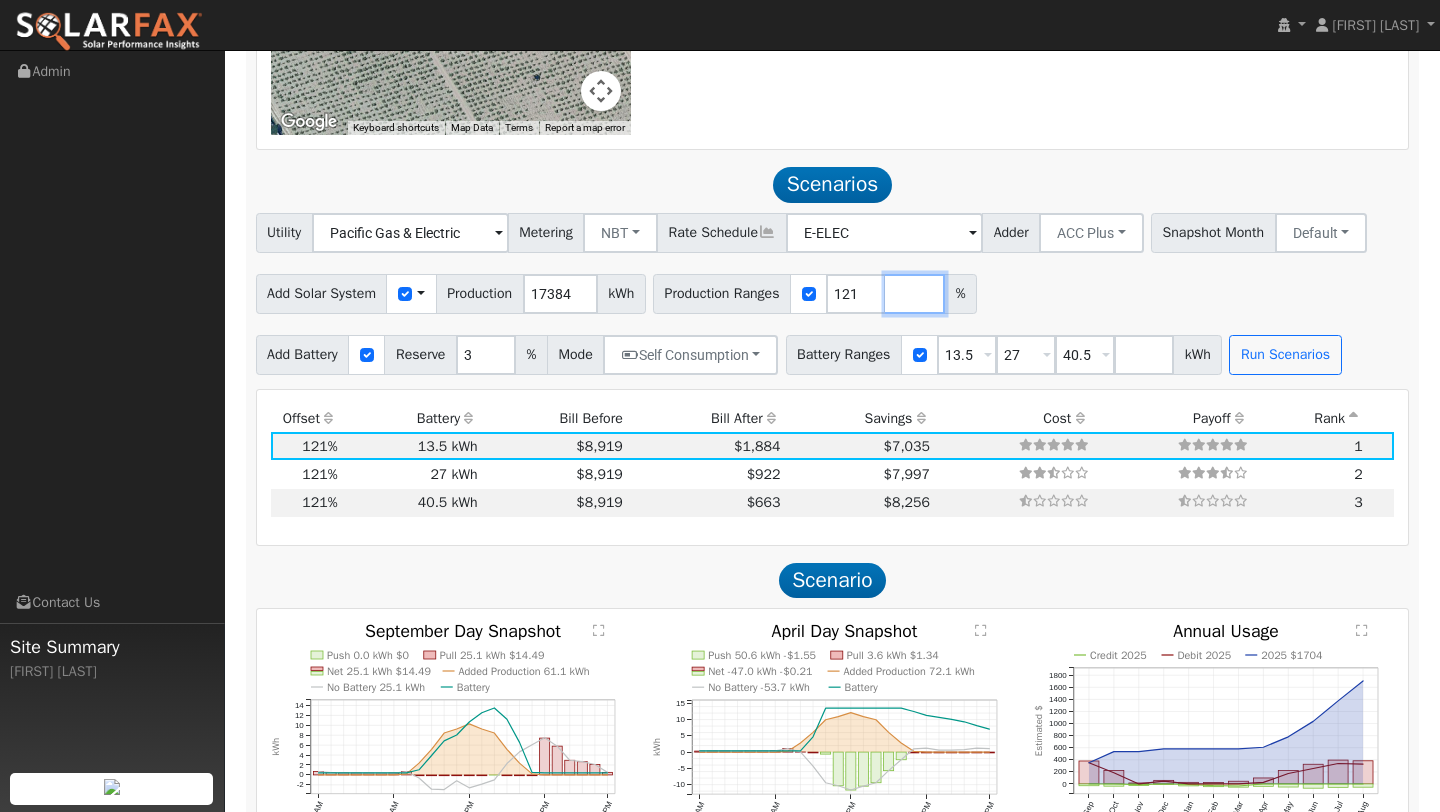 click at bounding box center [915, 294] 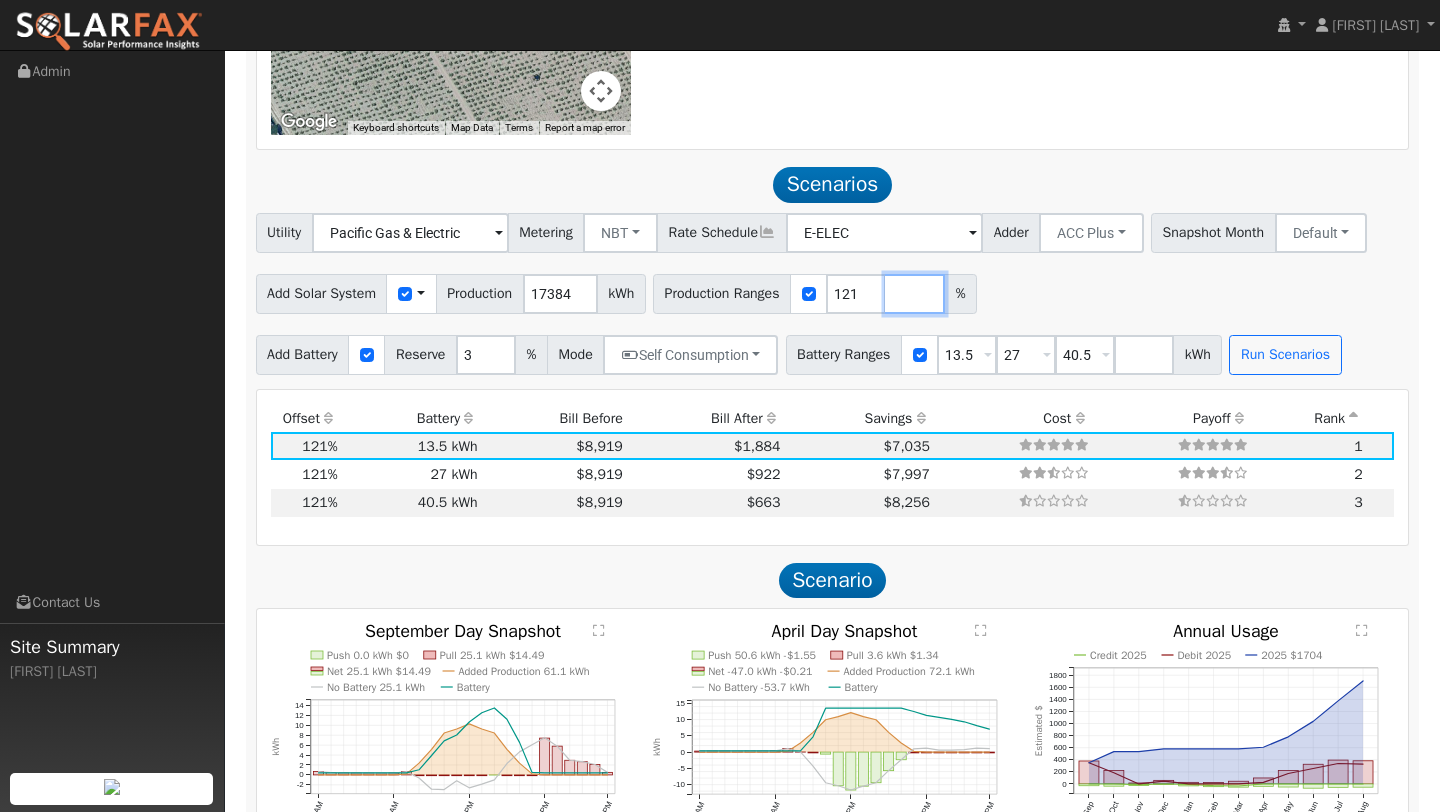 type on "0" 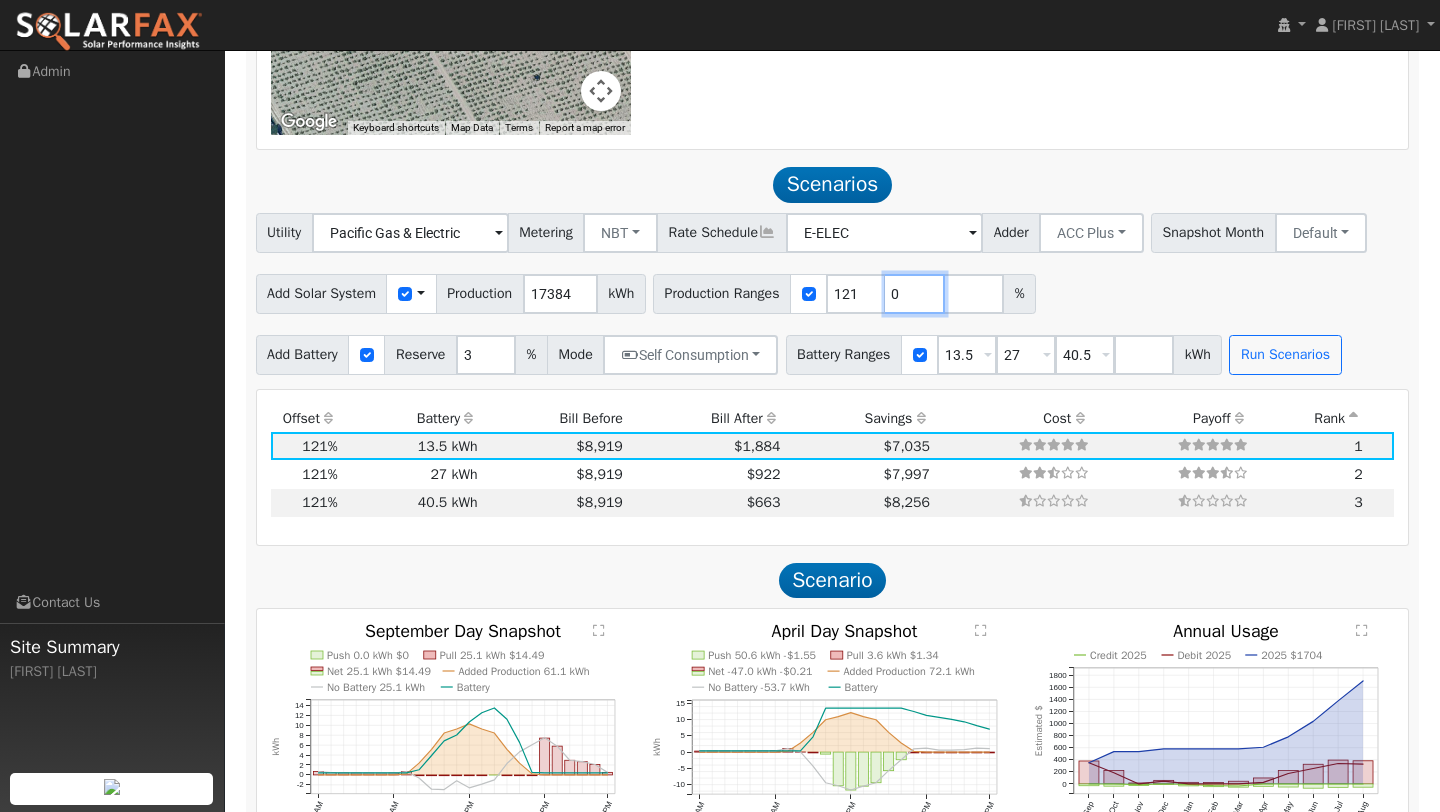 type 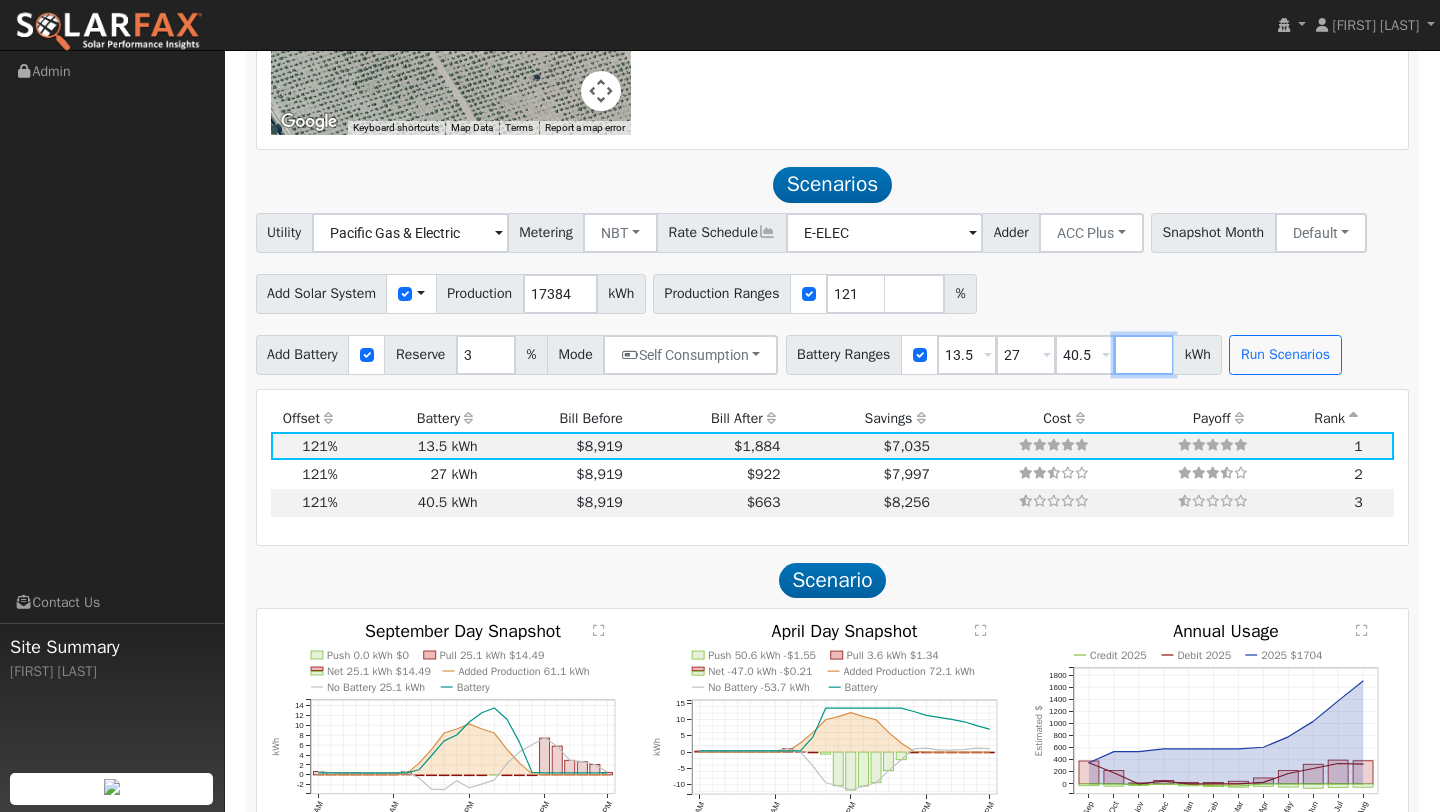 click at bounding box center (1144, 355) 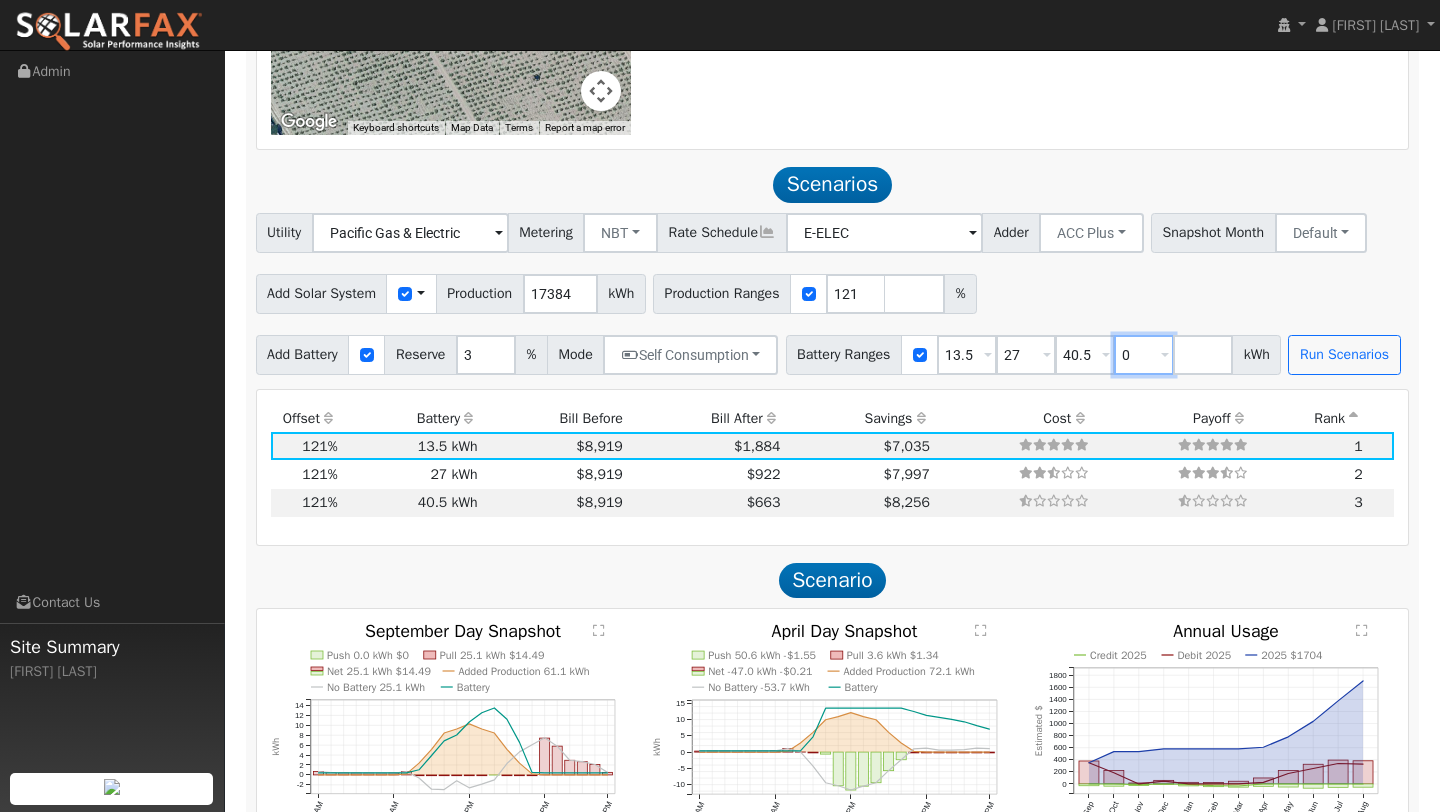 type on "0" 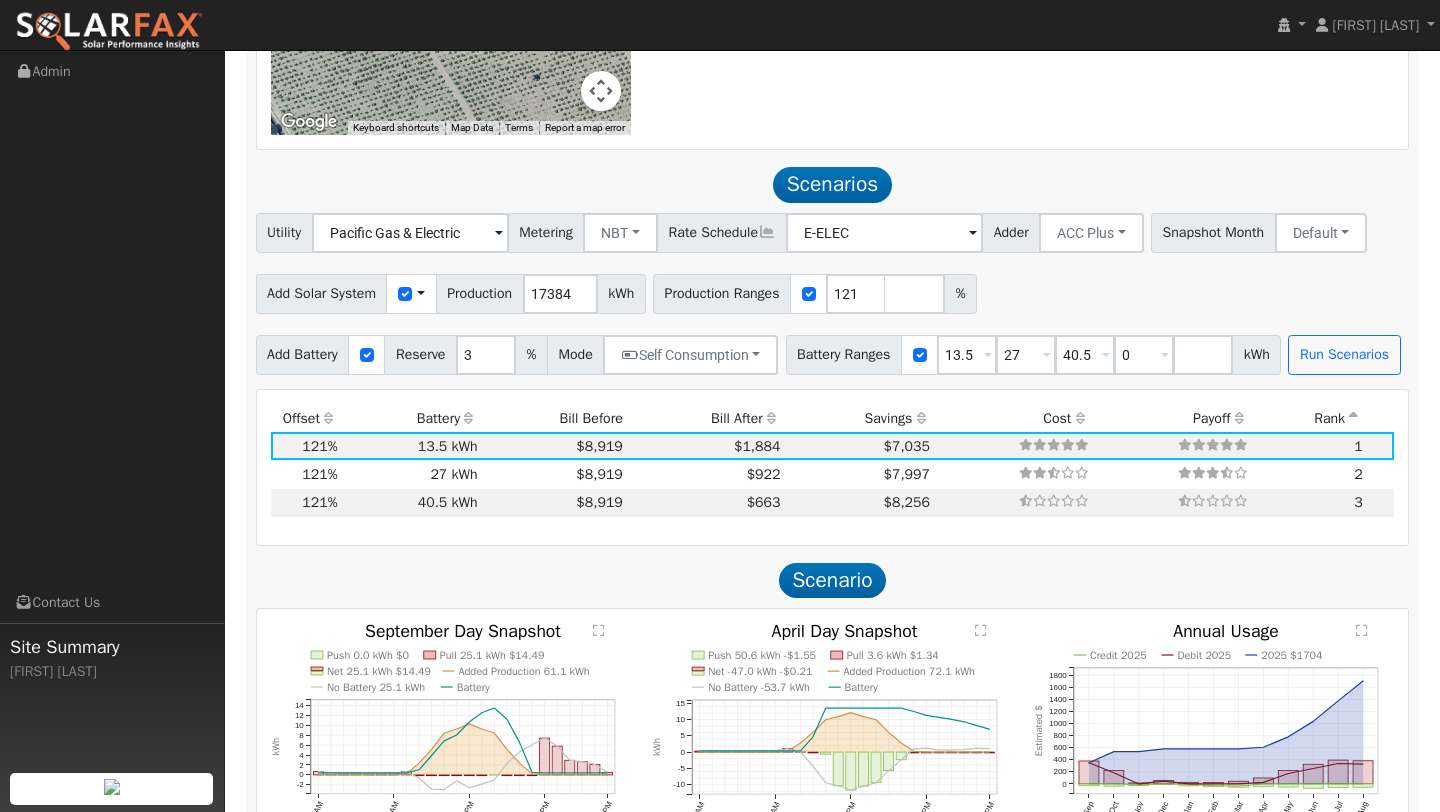 type on "0" 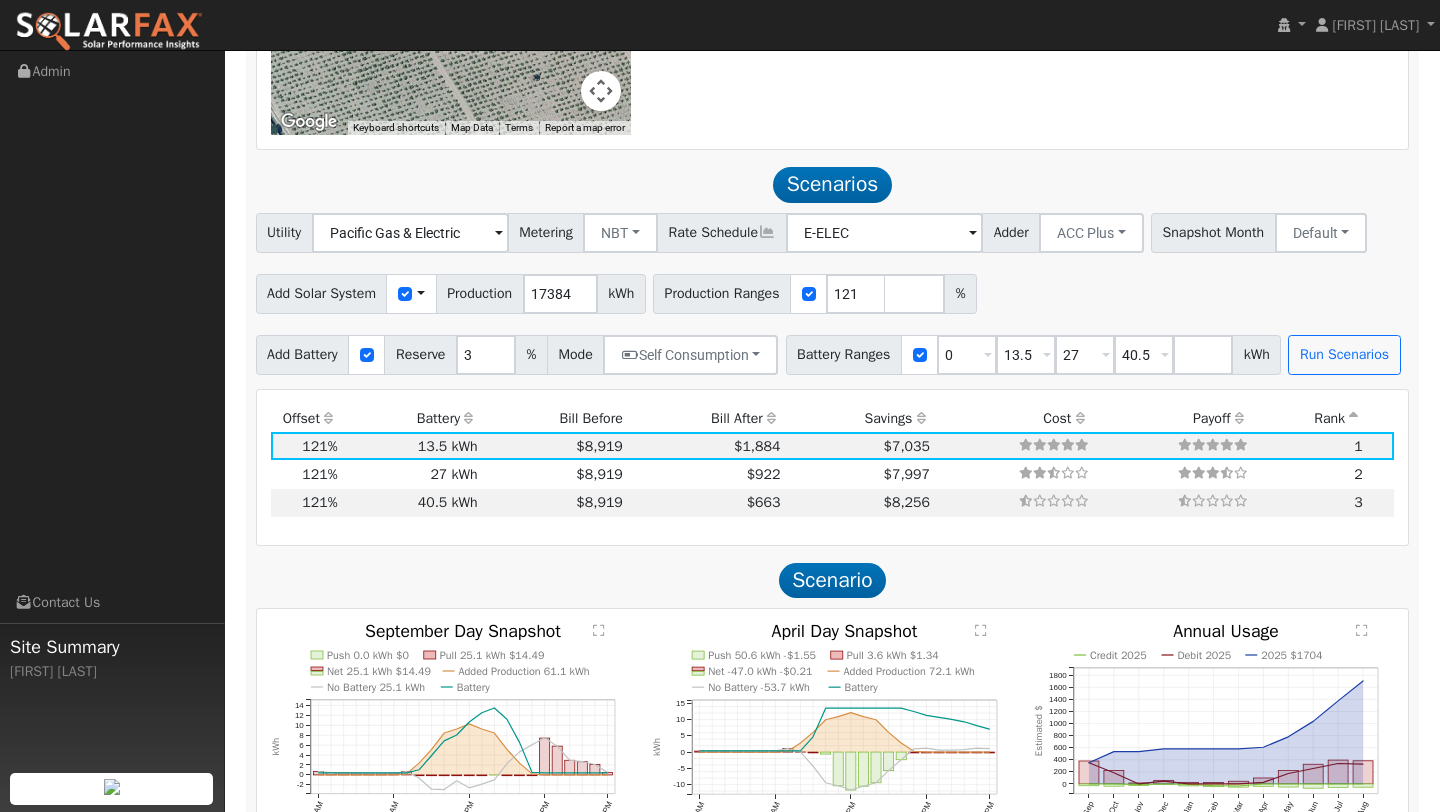 click on "Add Solar System Use CSV Data Production 17384 kWh Production Ranges 121 %" at bounding box center (832, 290) 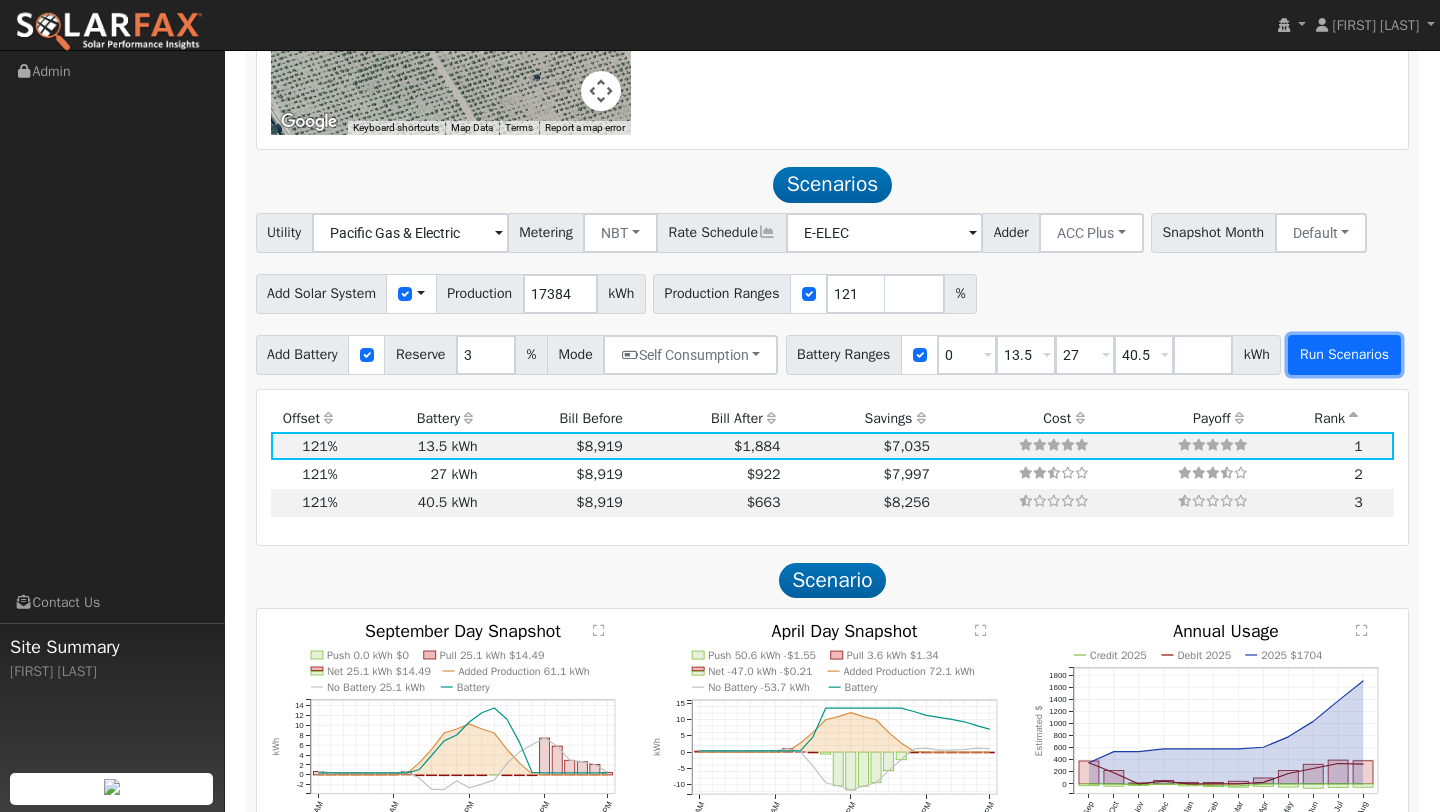 click on "Run Scenarios" at bounding box center (1344, 355) 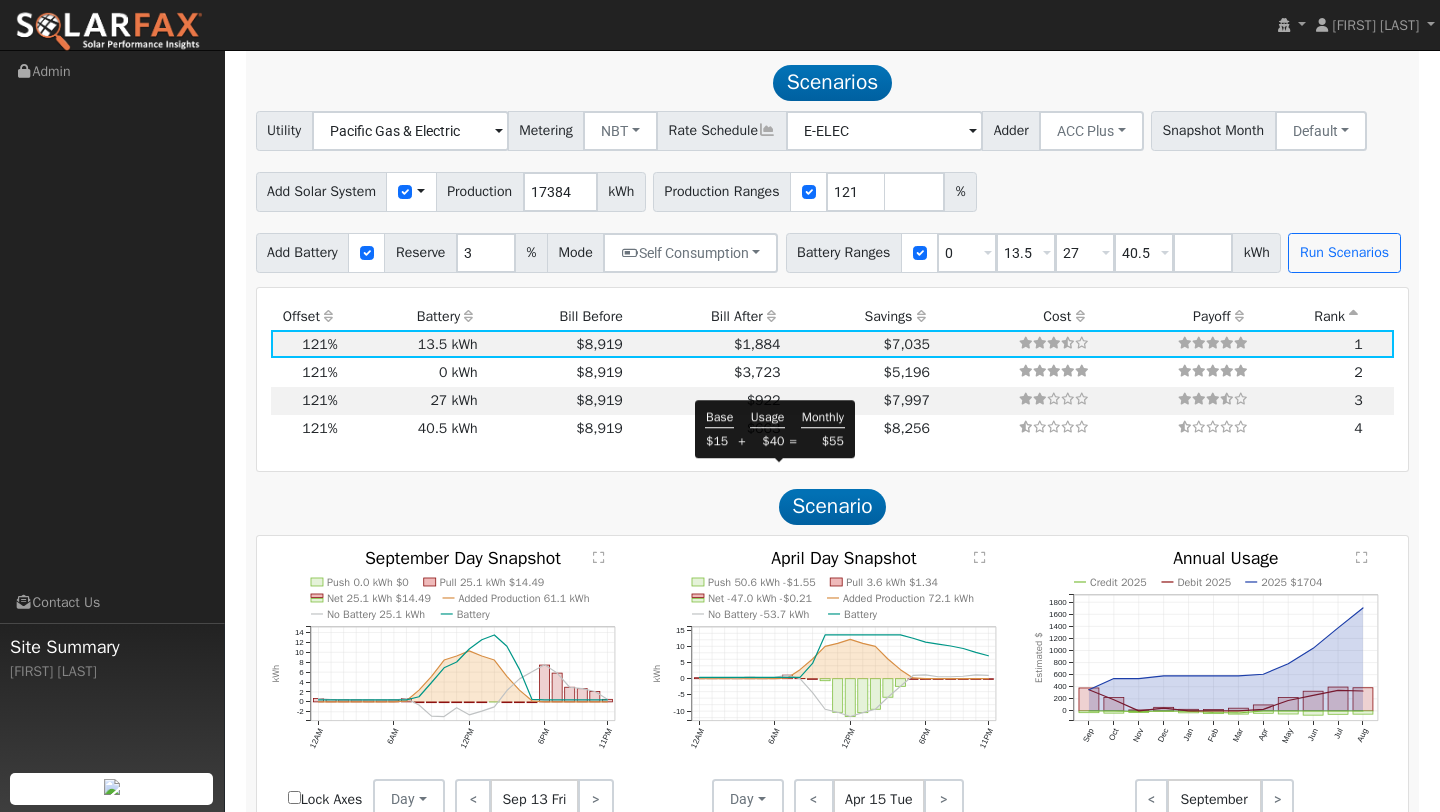 scroll, scrollTop: 1681, scrollLeft: 0, axis: vertical 